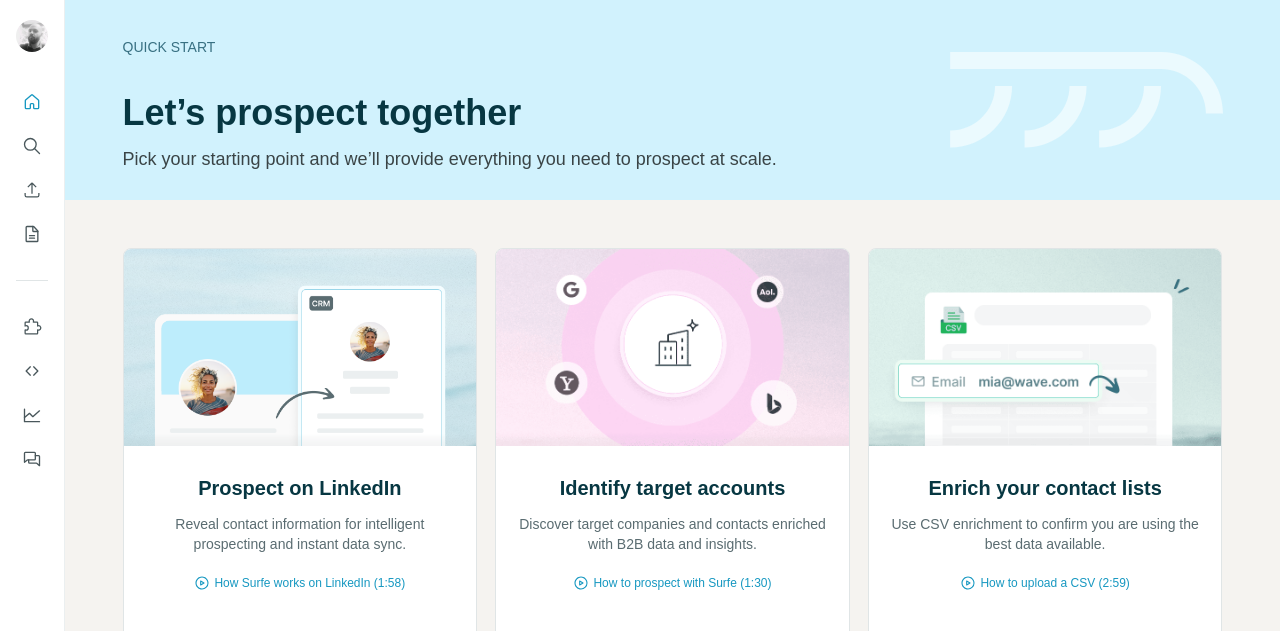scroll, scrollTop: 0, scrollLeft: 0, axis: both 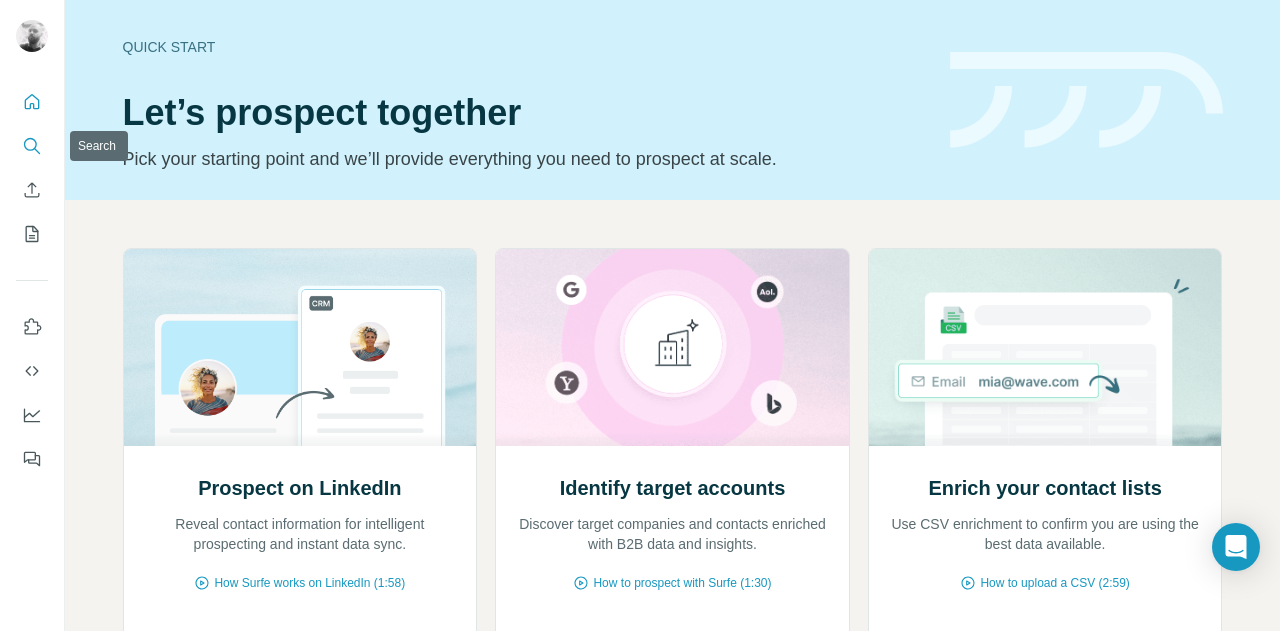 click at bounding box center (32, 146) 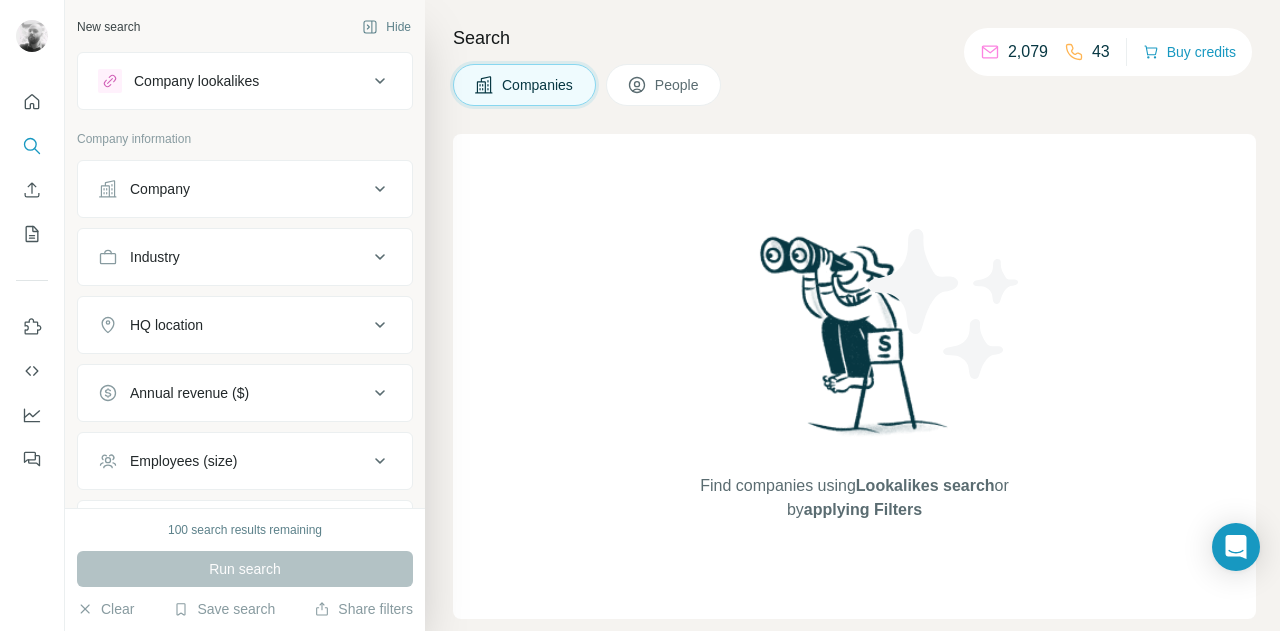 click on "Company lookalikes" at bounding box center [196, 81] 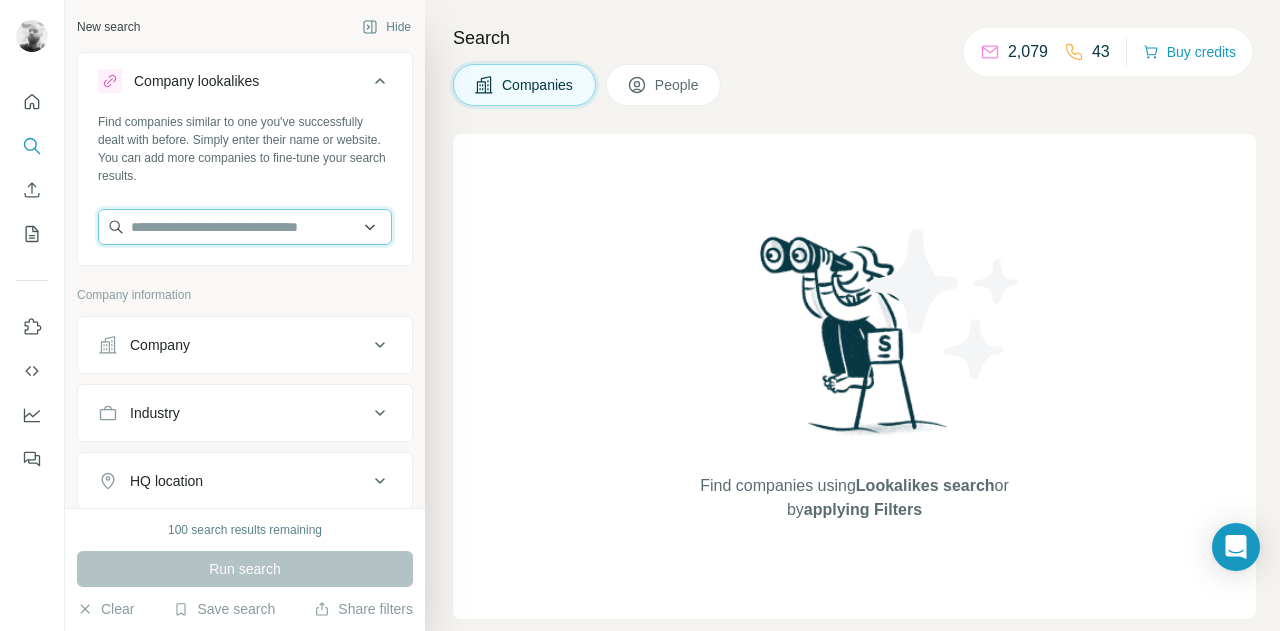 click at bounding box center (245, 227) 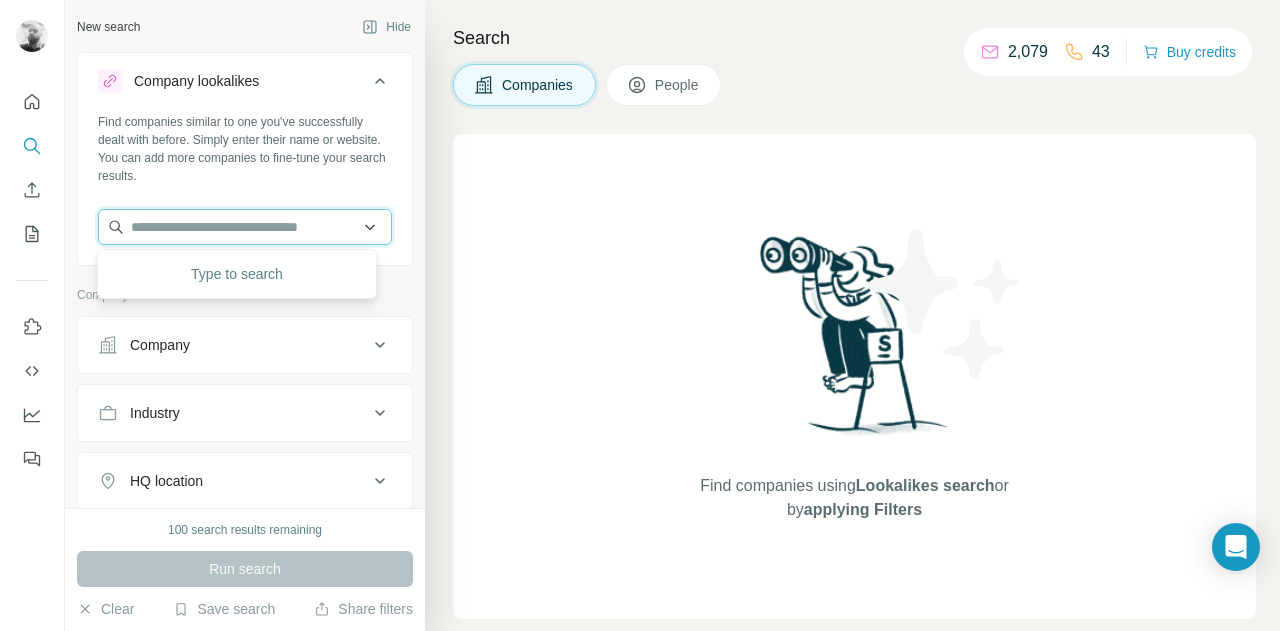 click at bounding box center [245, 227] 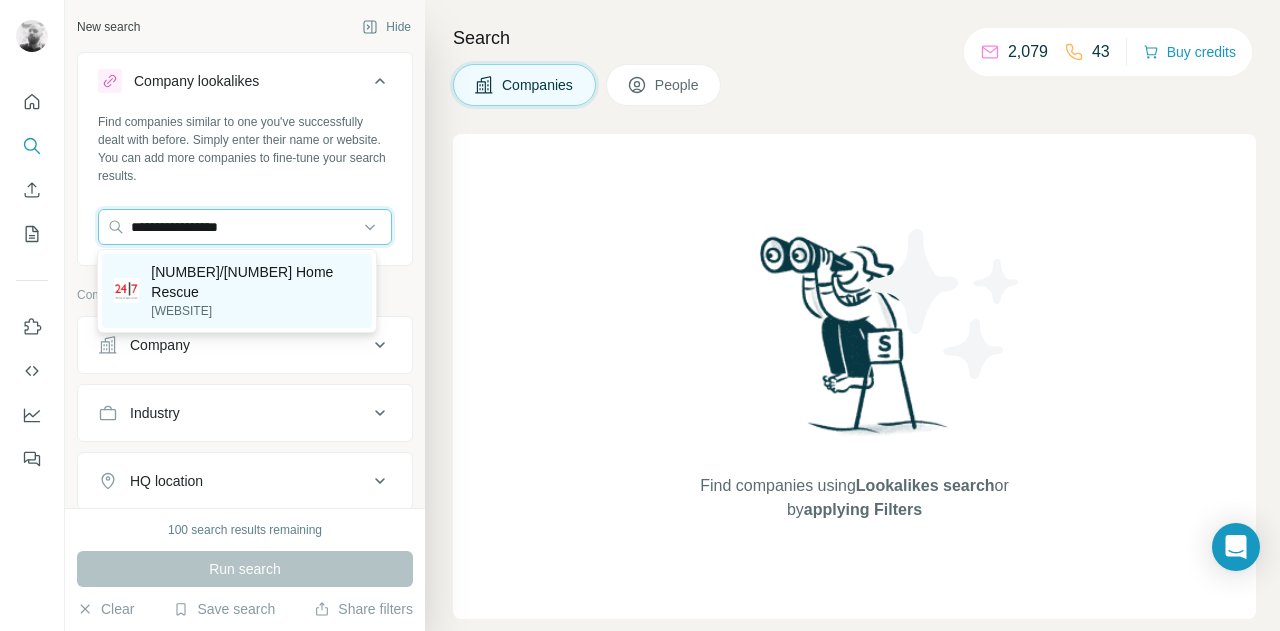 type on "**********" 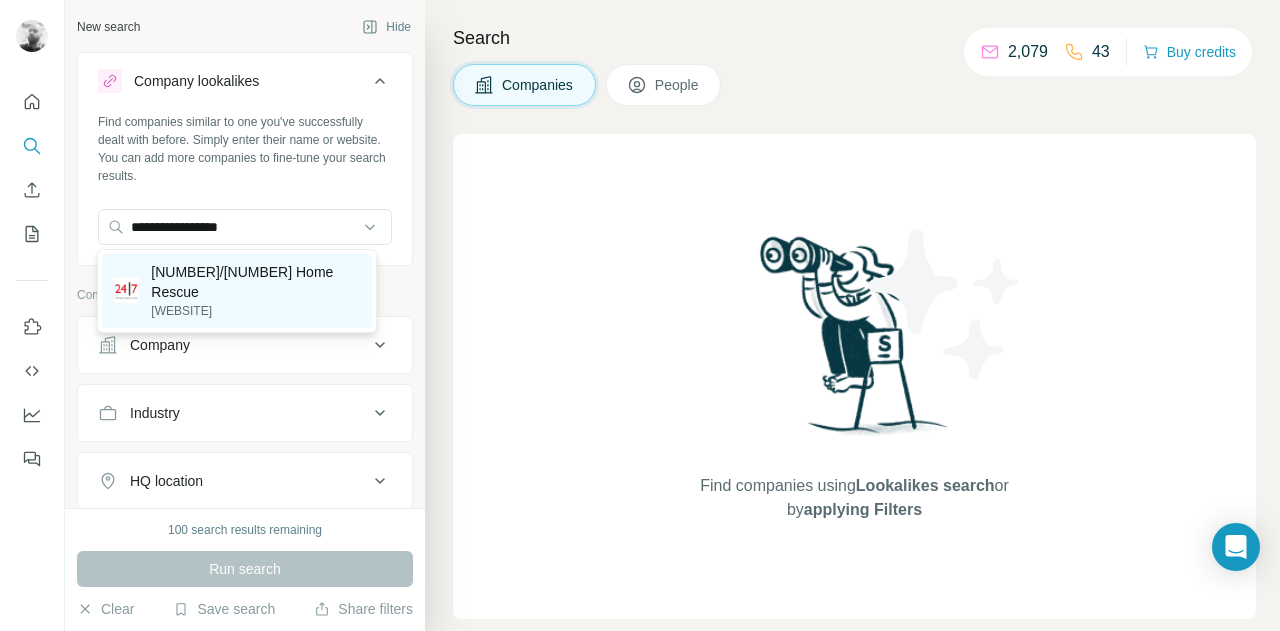 click on "[NUMBER]/[NUMBER] Home Rescue" at bounding box center (255, 282) 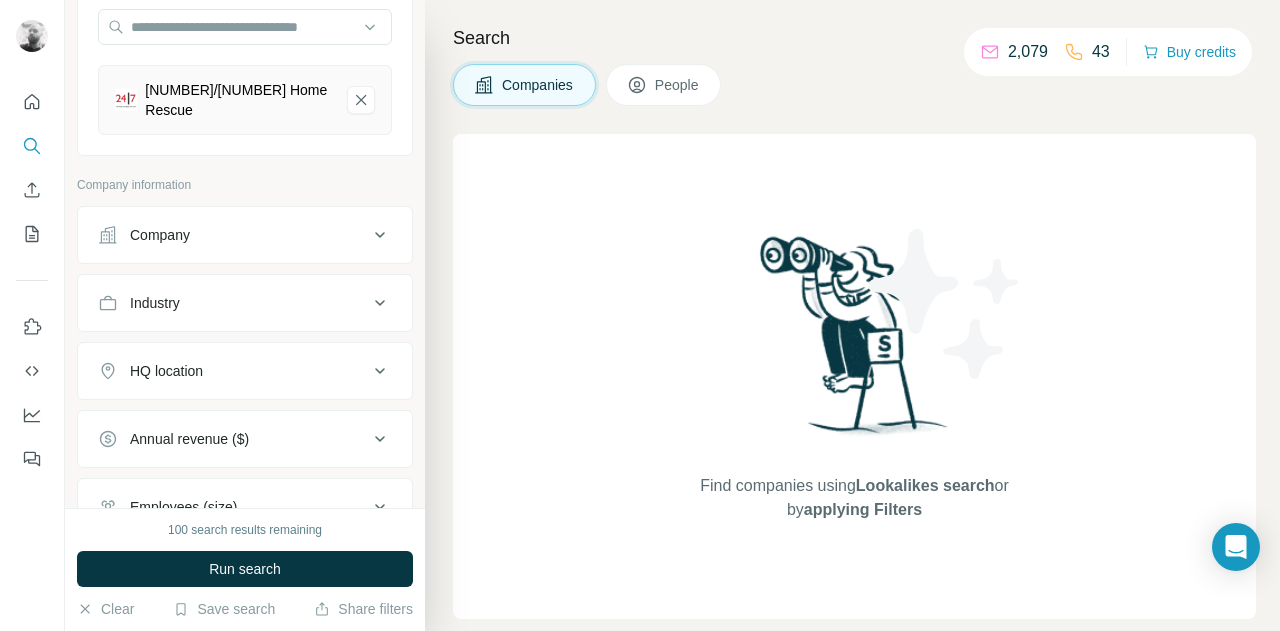 scroll, scrollTop: 0, scrollLeft: 0, axis: both 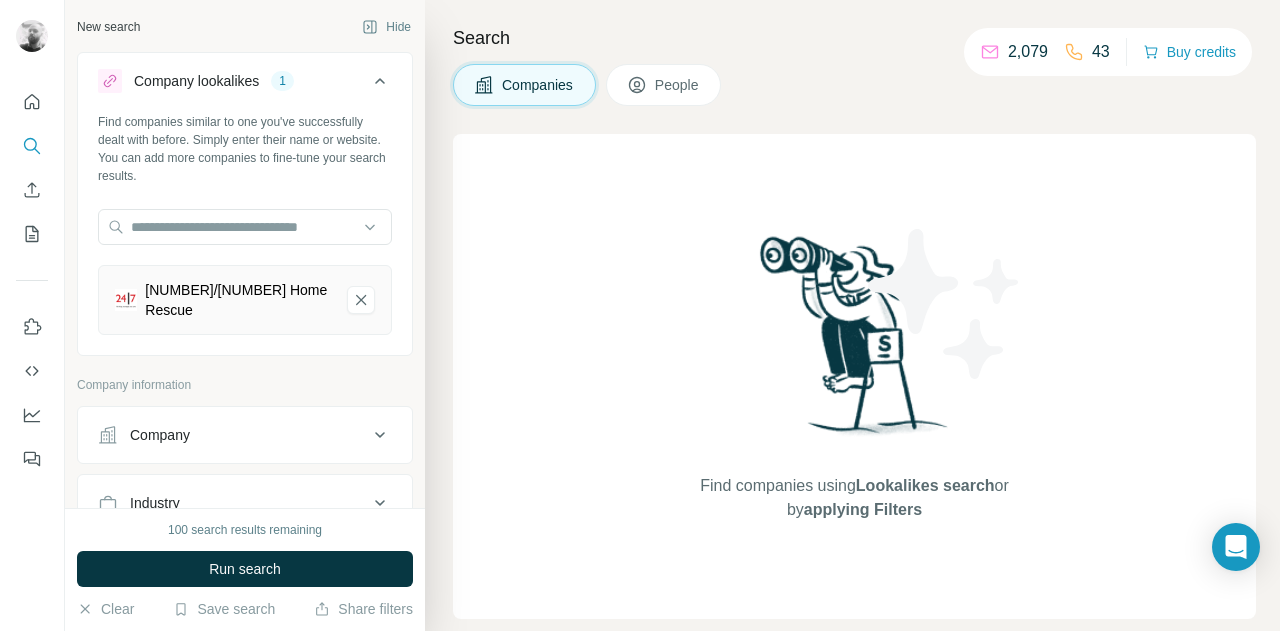click on "Industry" at bounding box center (233, 503) 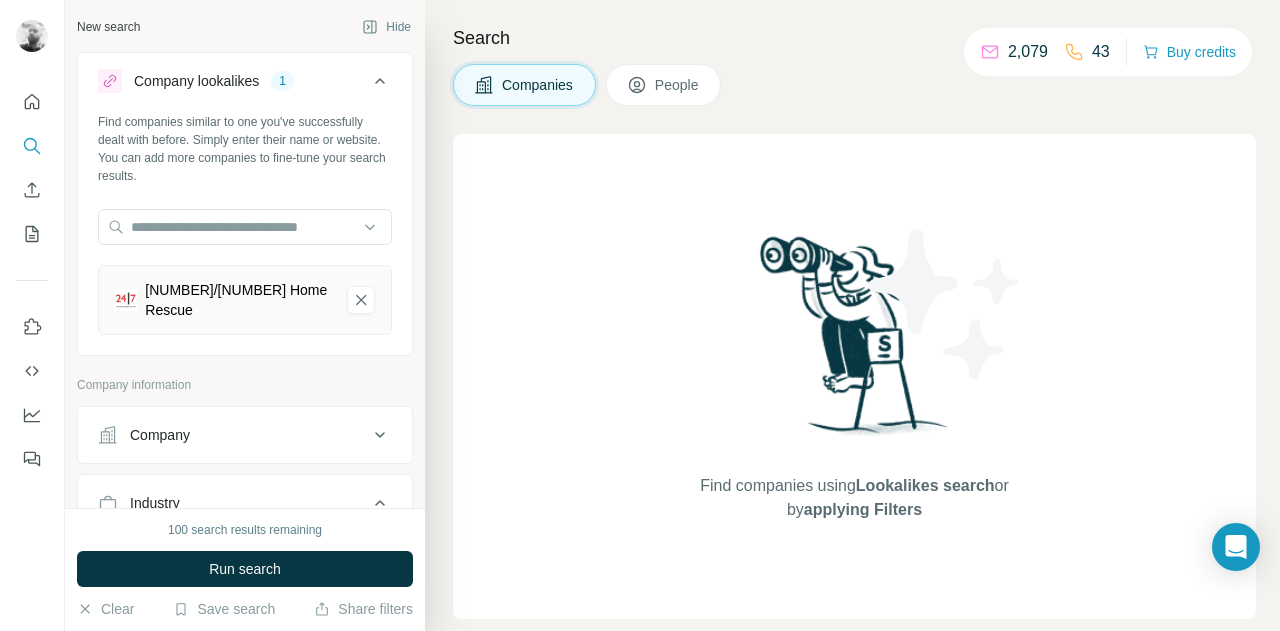 scroll, scrollTop: 200, scrollLeft: 0, axis: vertical 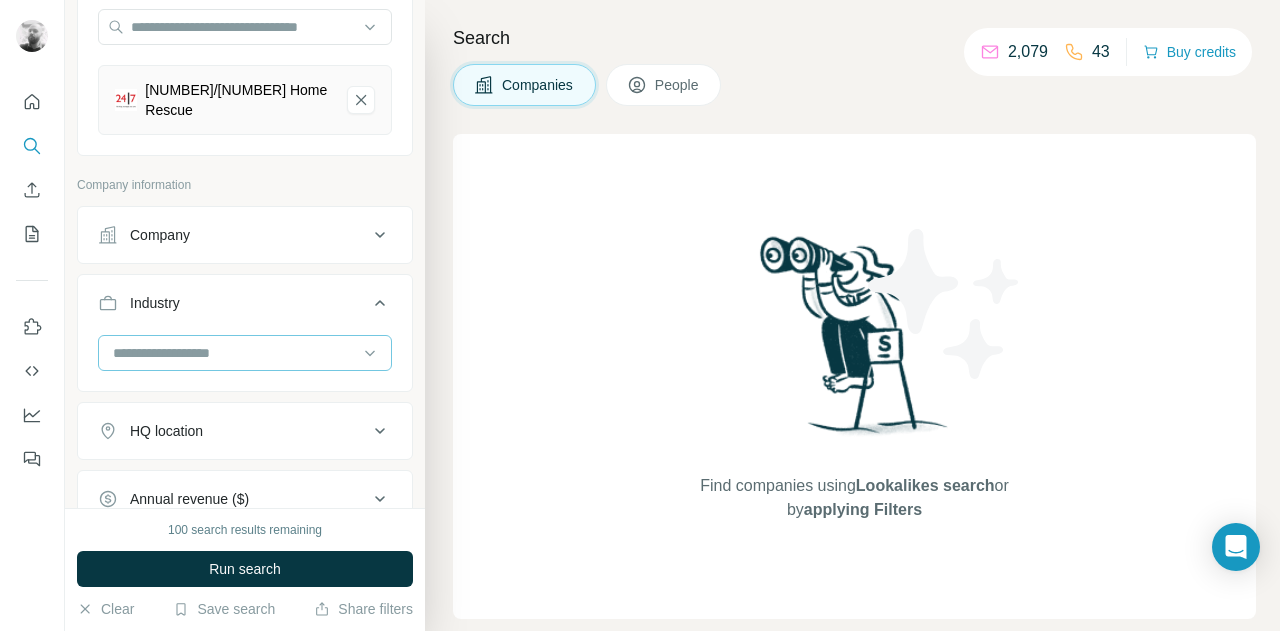 click at bounding box center [234, 353] 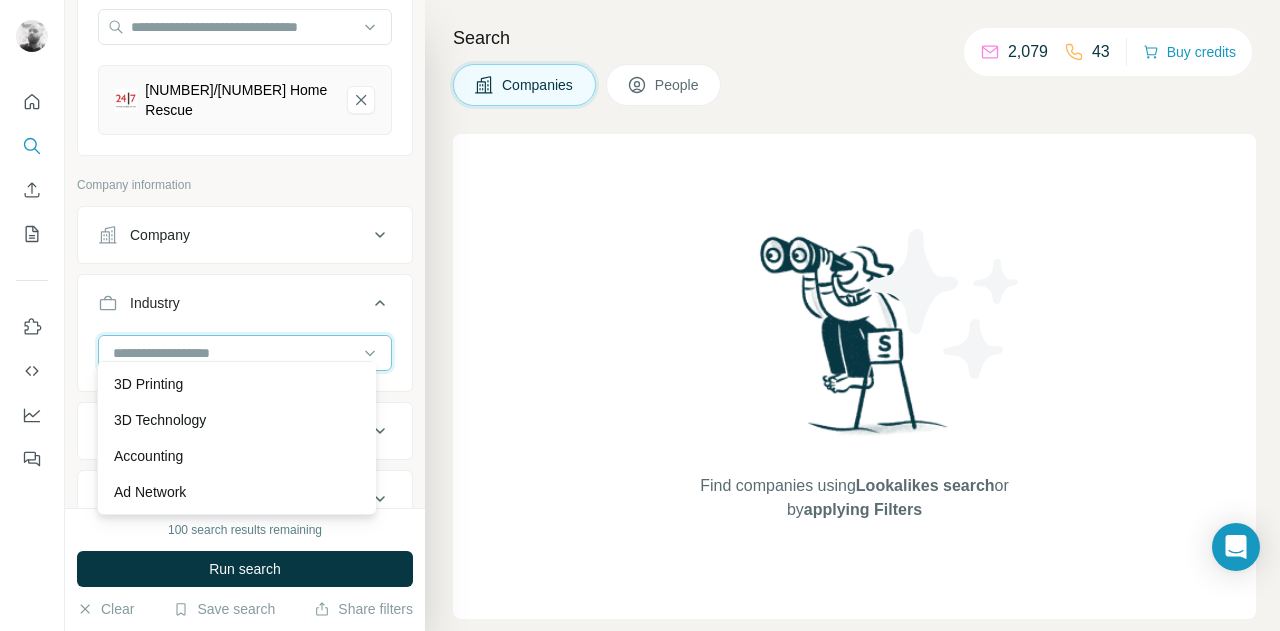 click at bounding box center (234, 353) 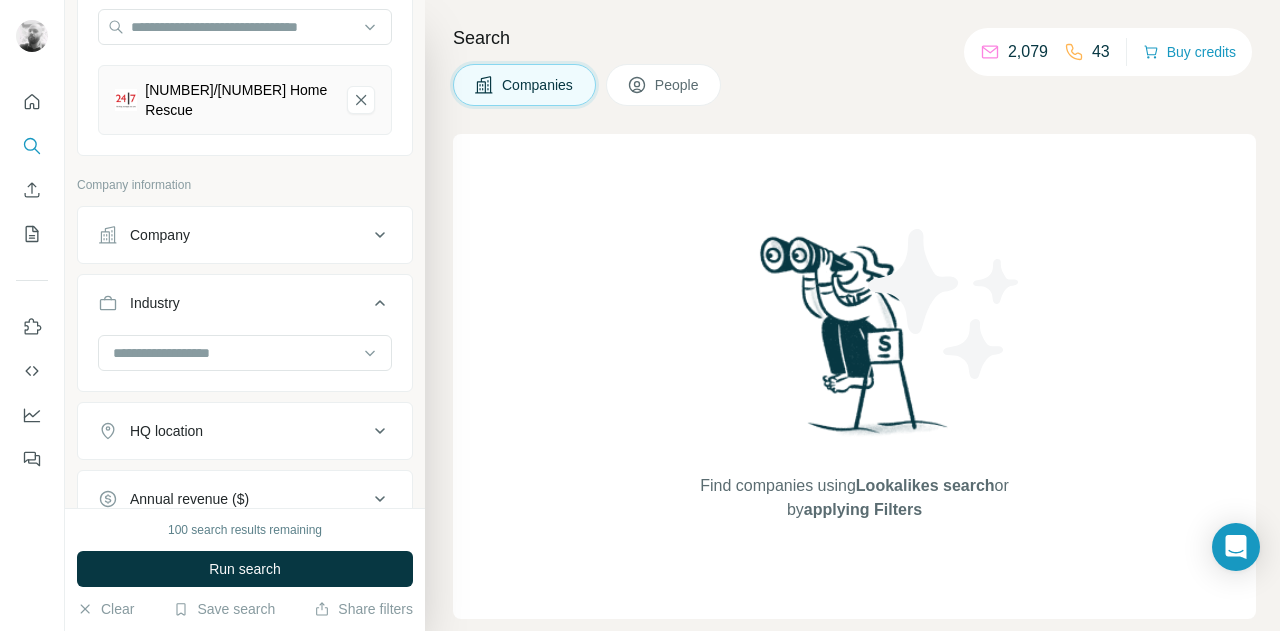 click on "Industry" at bounding box center (233, 303) 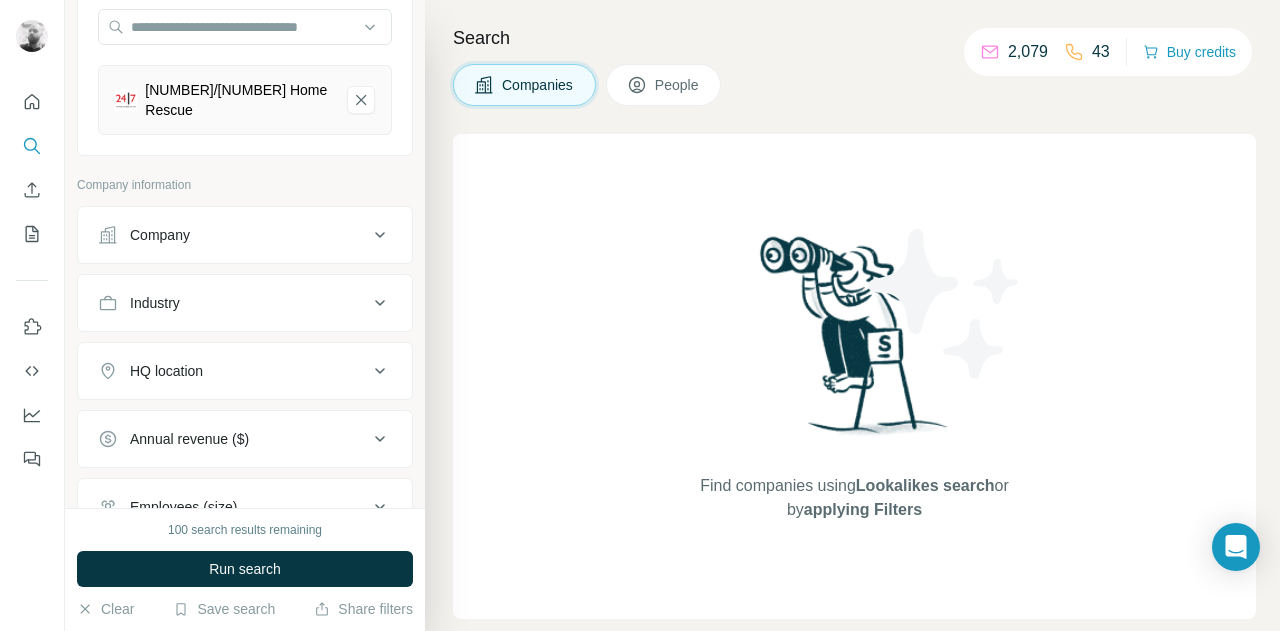 click on "Company" at bounding box center [233, 235] 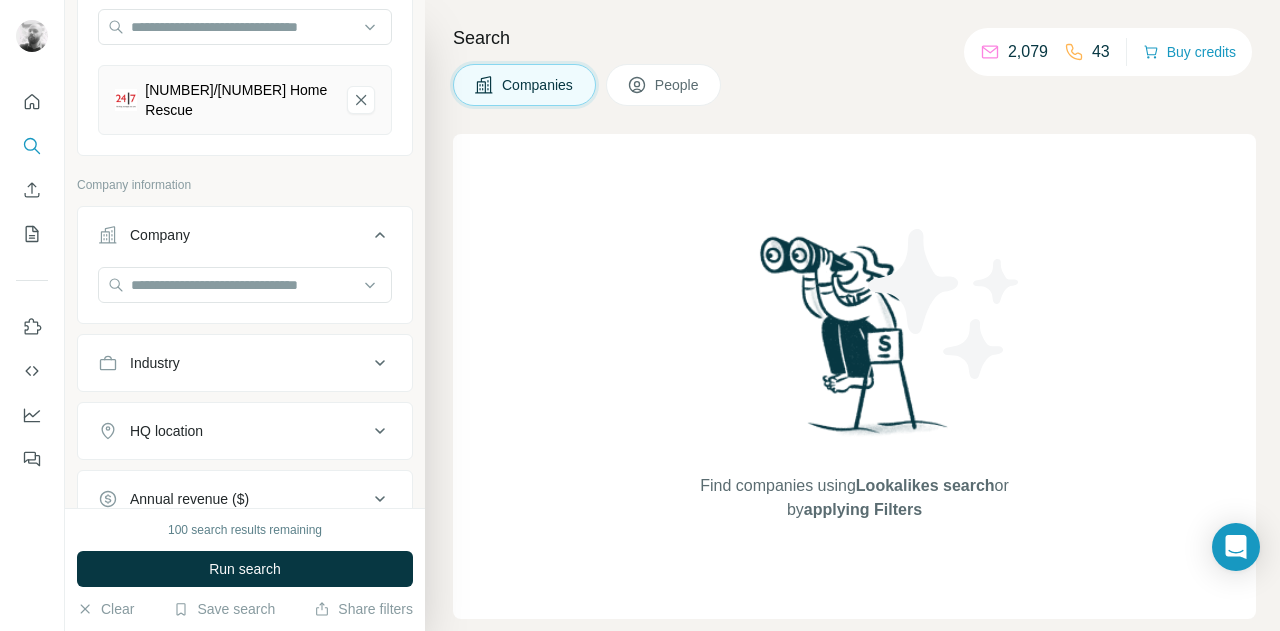 click on "Company" at bounding box center (233, 235) 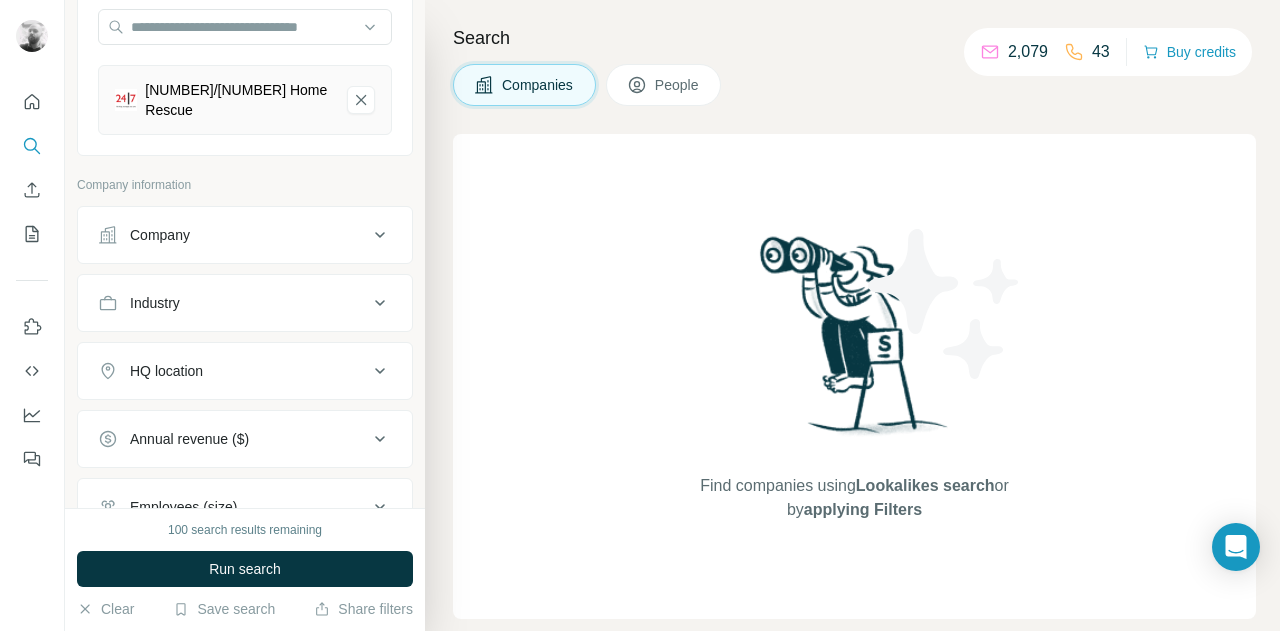 scroll, scrollTop: 300, scrollLeft: 0, axis: vertical 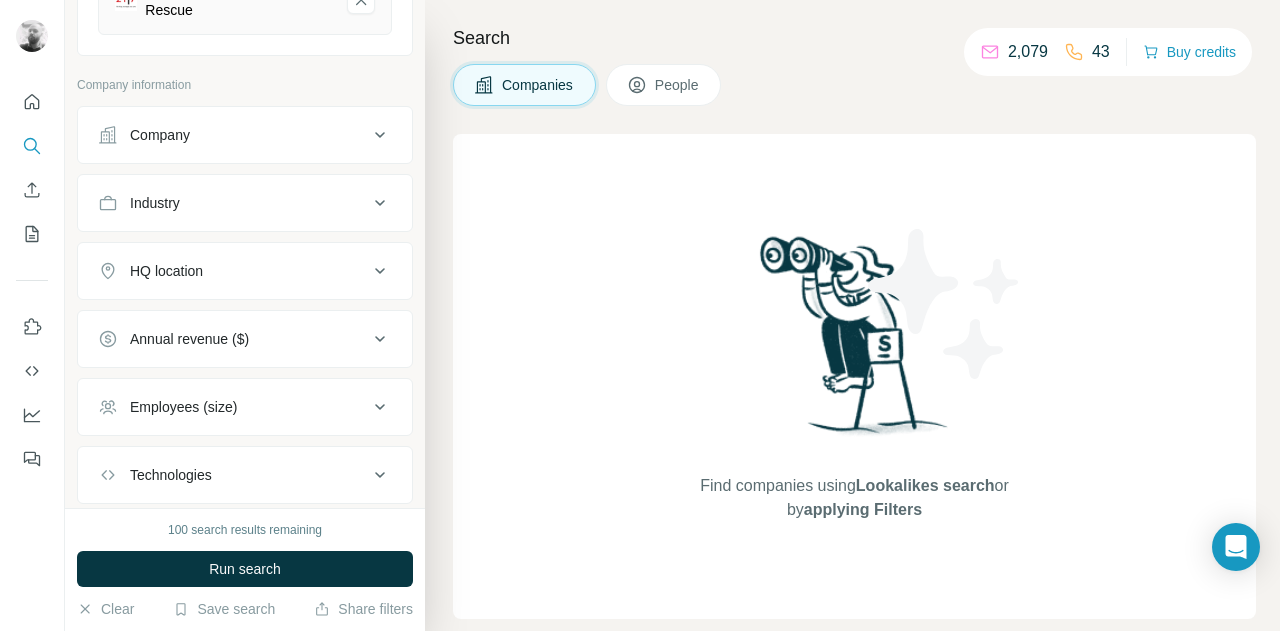 click on "HQ location" at bounding box center (245, 271) 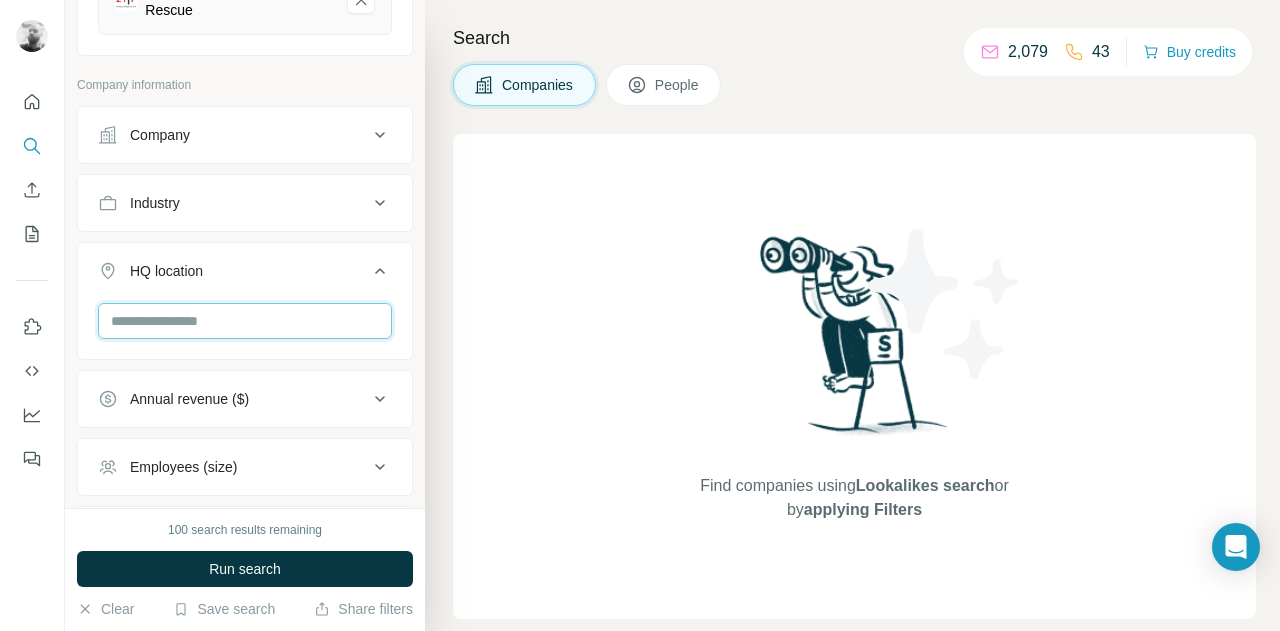 click at bounding box center [245, 321] 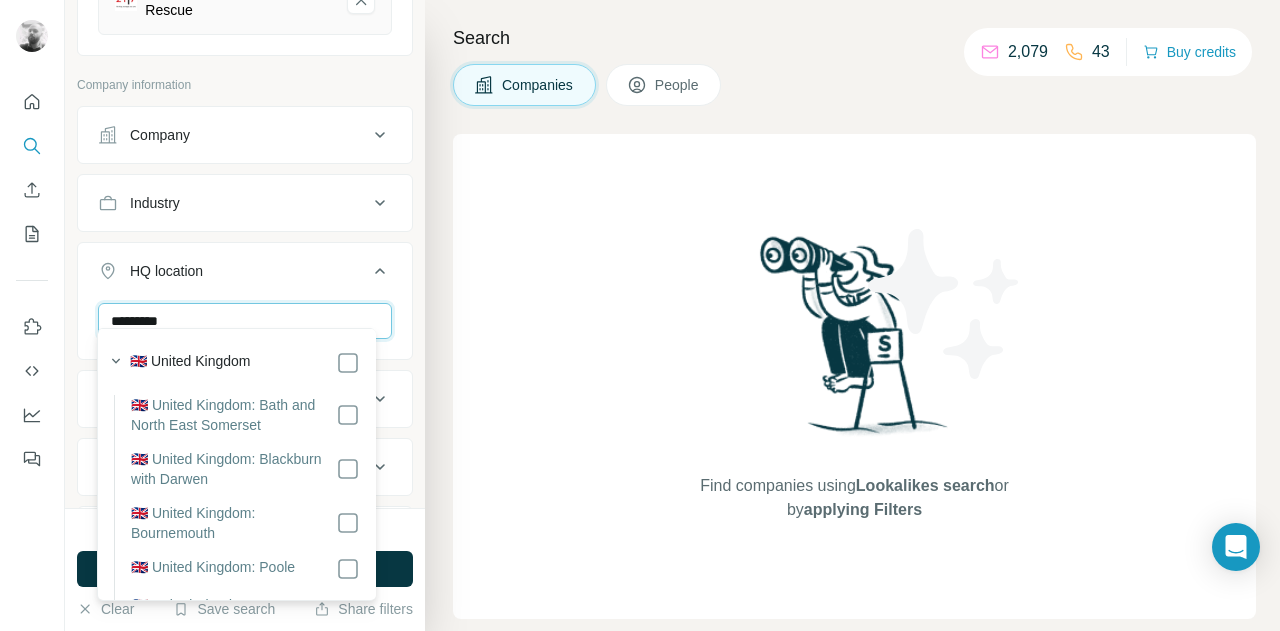 type on "*********" 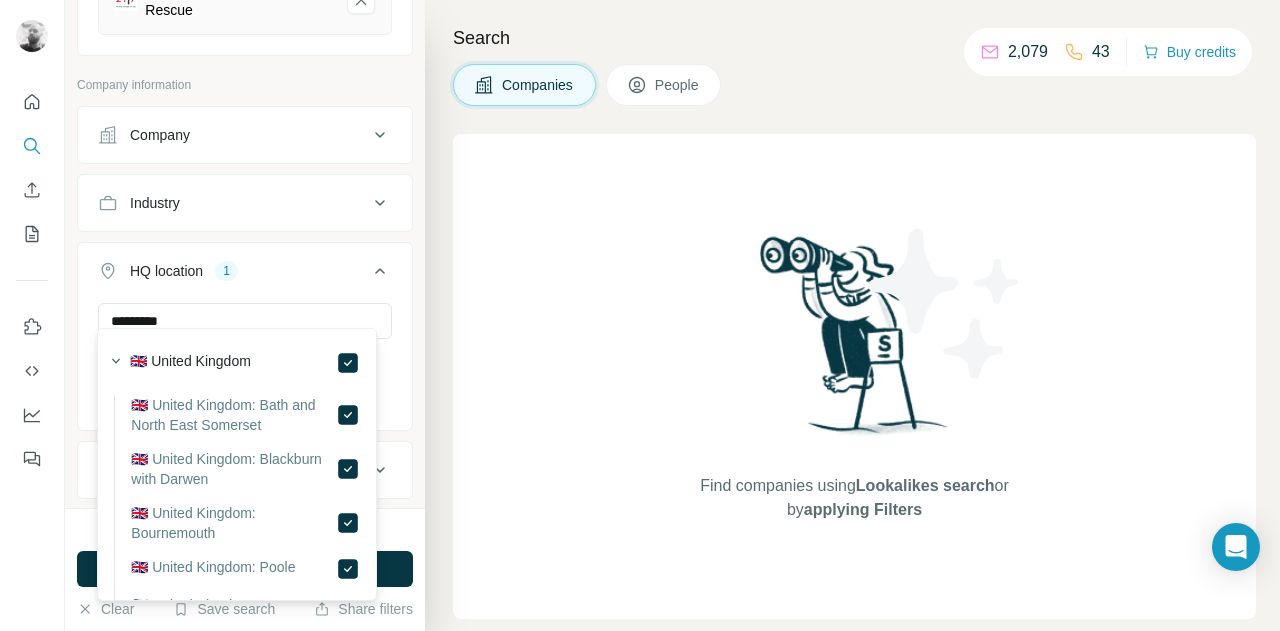 click on "Find companies using  Lookalikes search  or by  applying Filters" at bounding box center [854, 376] 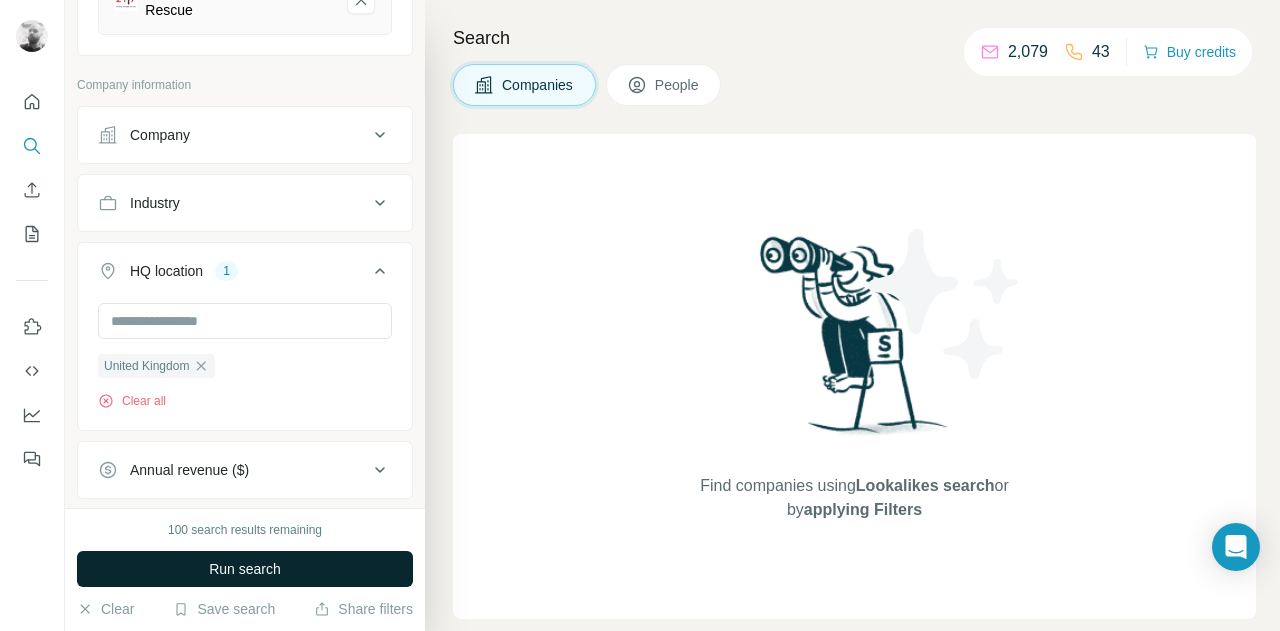 click on "Run search" at bounding box center (245, 569) 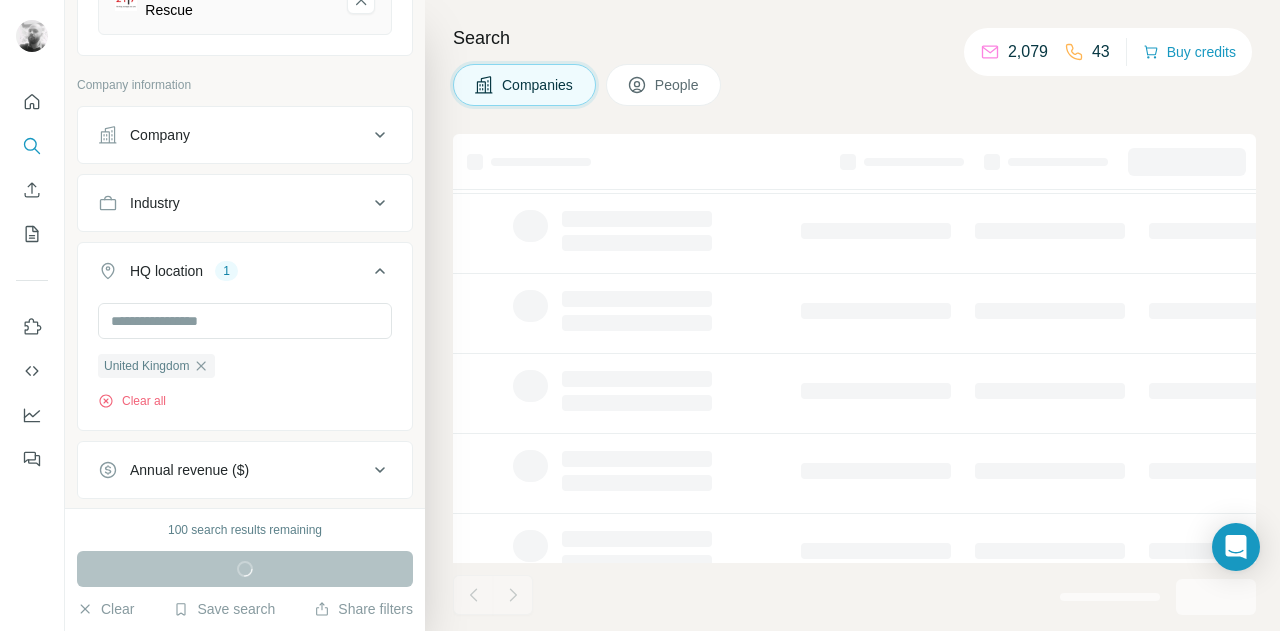 scroll, scrollTop: 0, scrollLeft: 0, axis: both 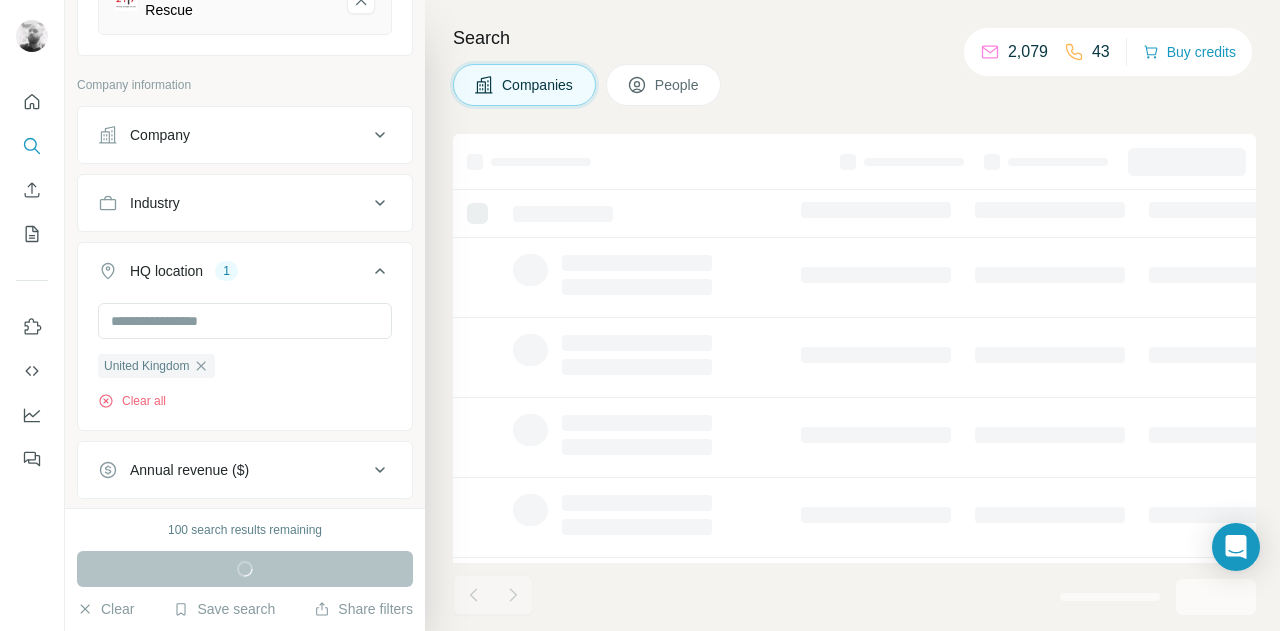 drag, startPoint x: 1245, startPoint y: 245, endPoint x: 1257, endPoint y: 245, distance: 12 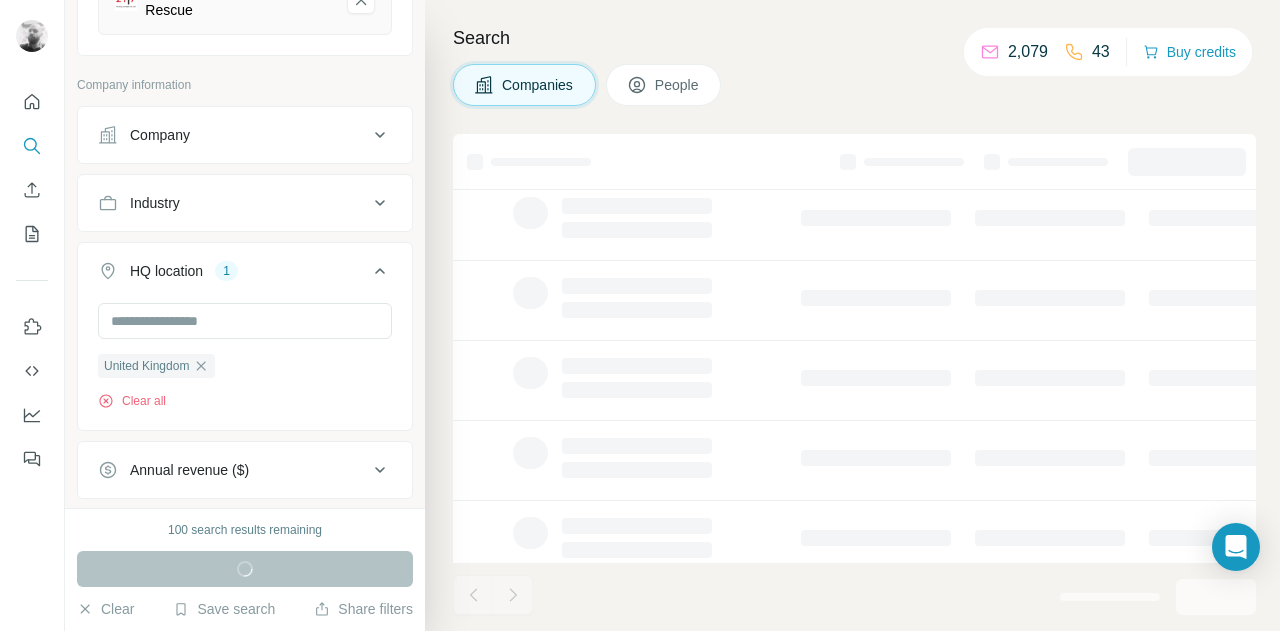 scroll, scrollTop: 0, scrollLeft: 0, axis: both 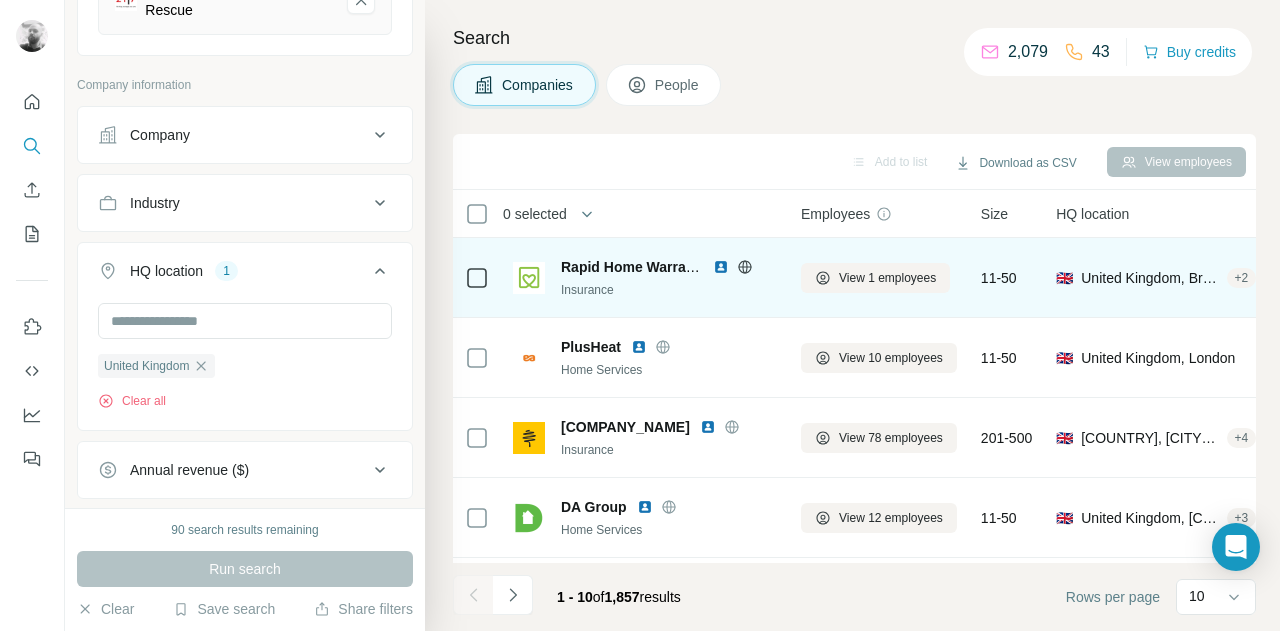 click at bounding box center [721, 267] 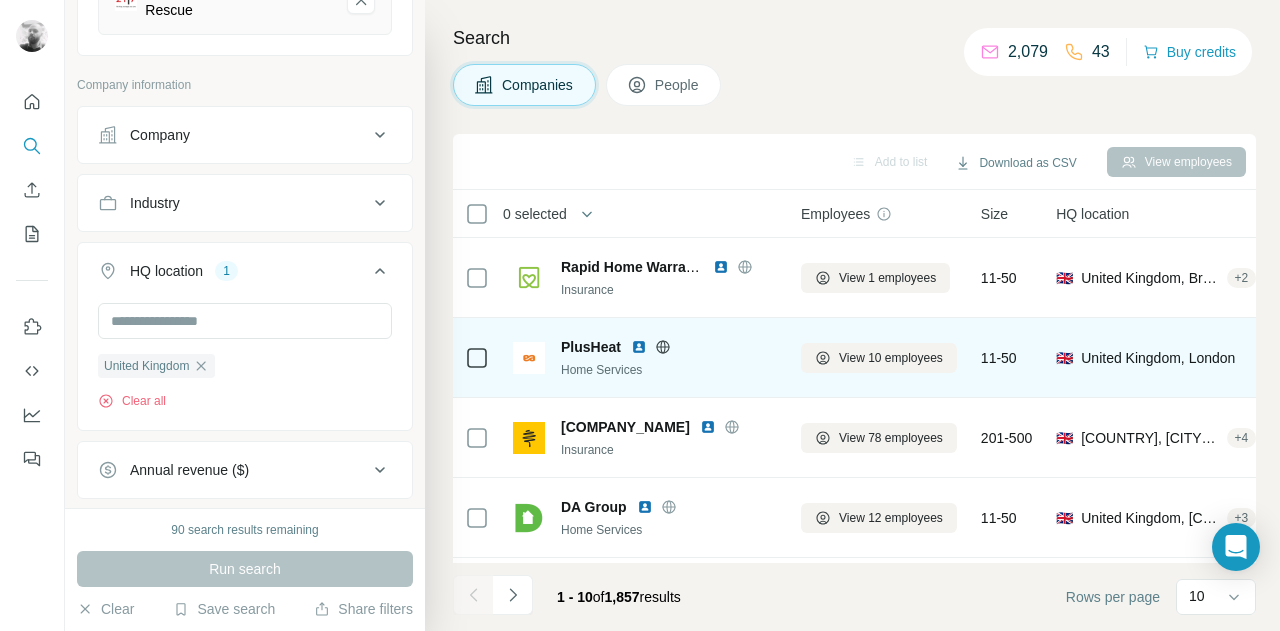 click at bounding box center (639, 347) 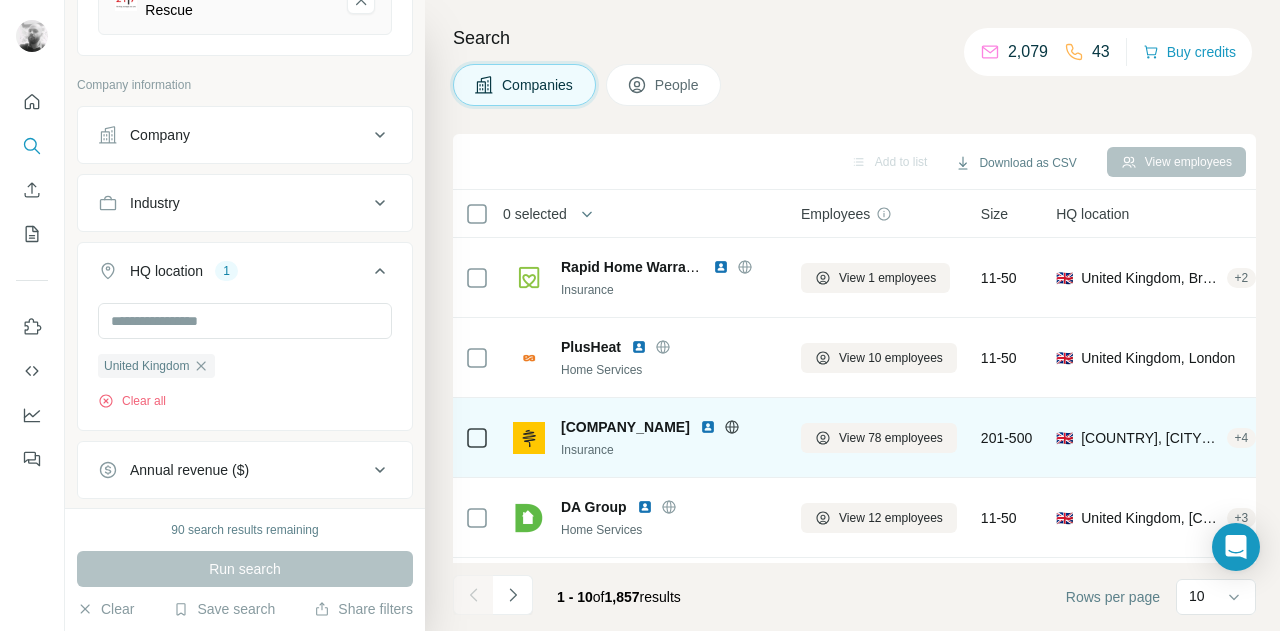 click at bounding box center (708, 427) 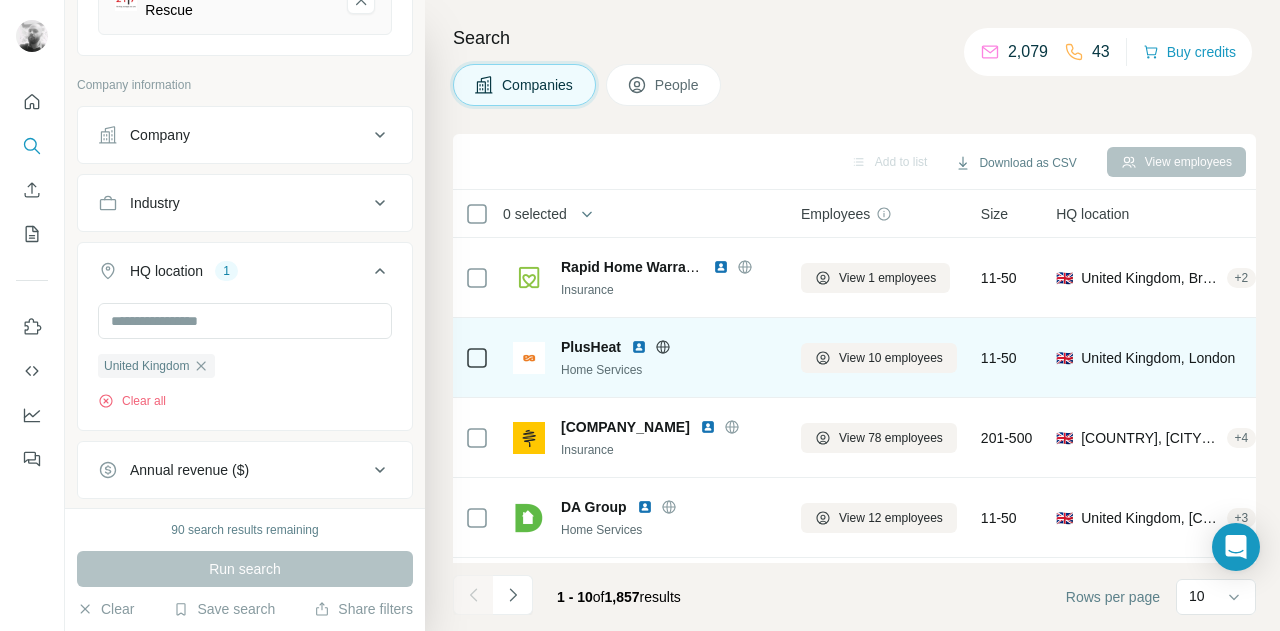 scroll, scrollTop: 100, scrollLeft: 0, axis: vertical 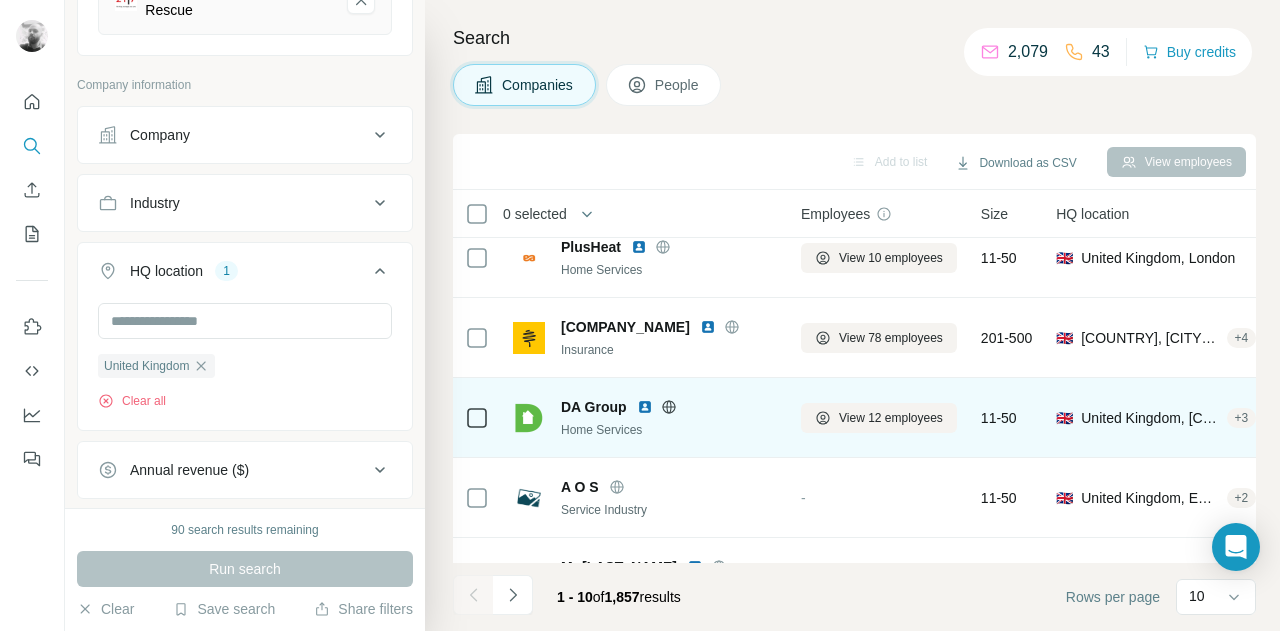 click at bounding box center [645, 407] 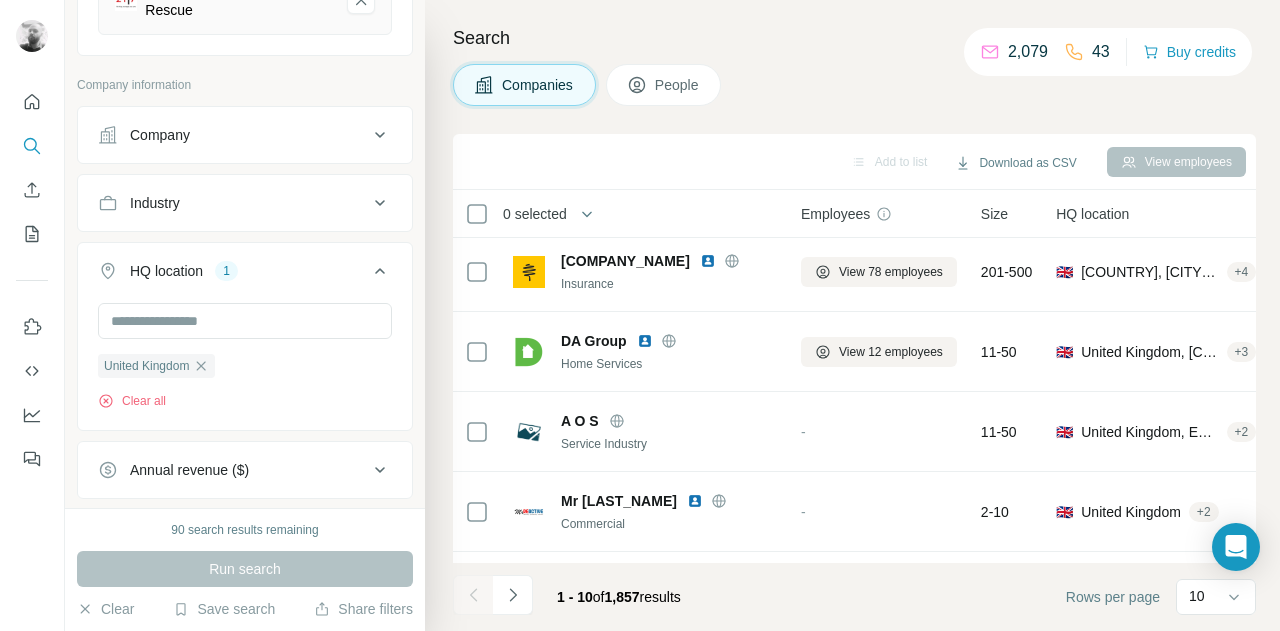 scroll, scrollTop: 84, scrollLeft: 0, axis: vertical 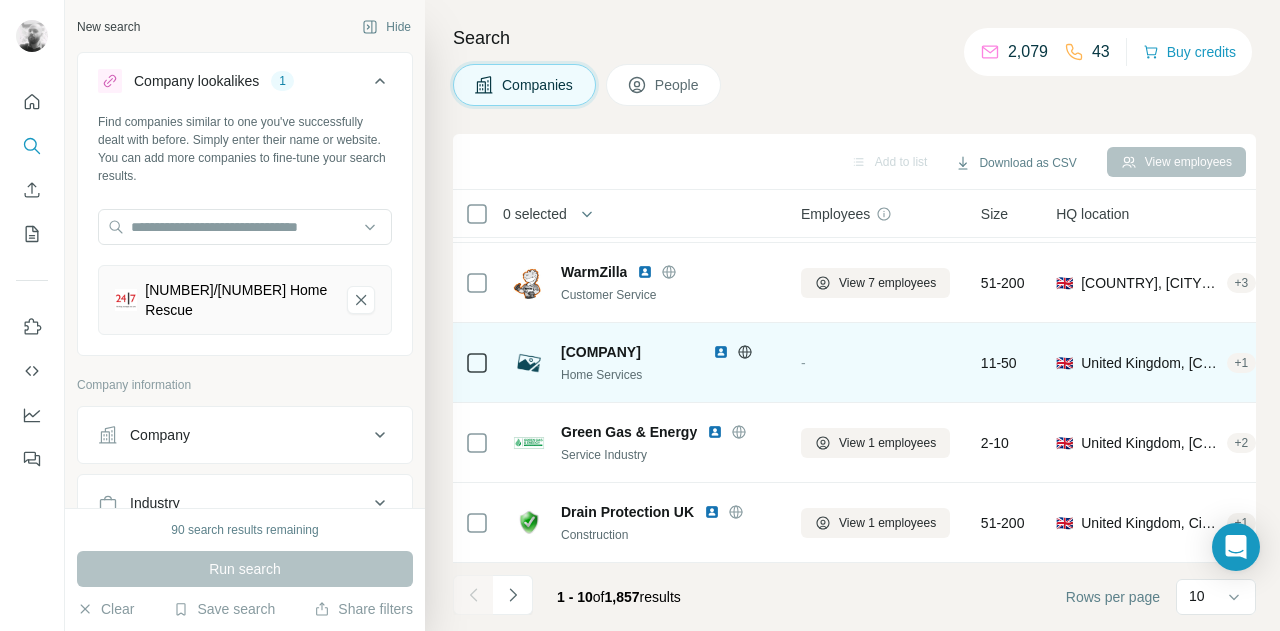 click on "[COMPANY] Home Services" at bounding box center [669, 363] 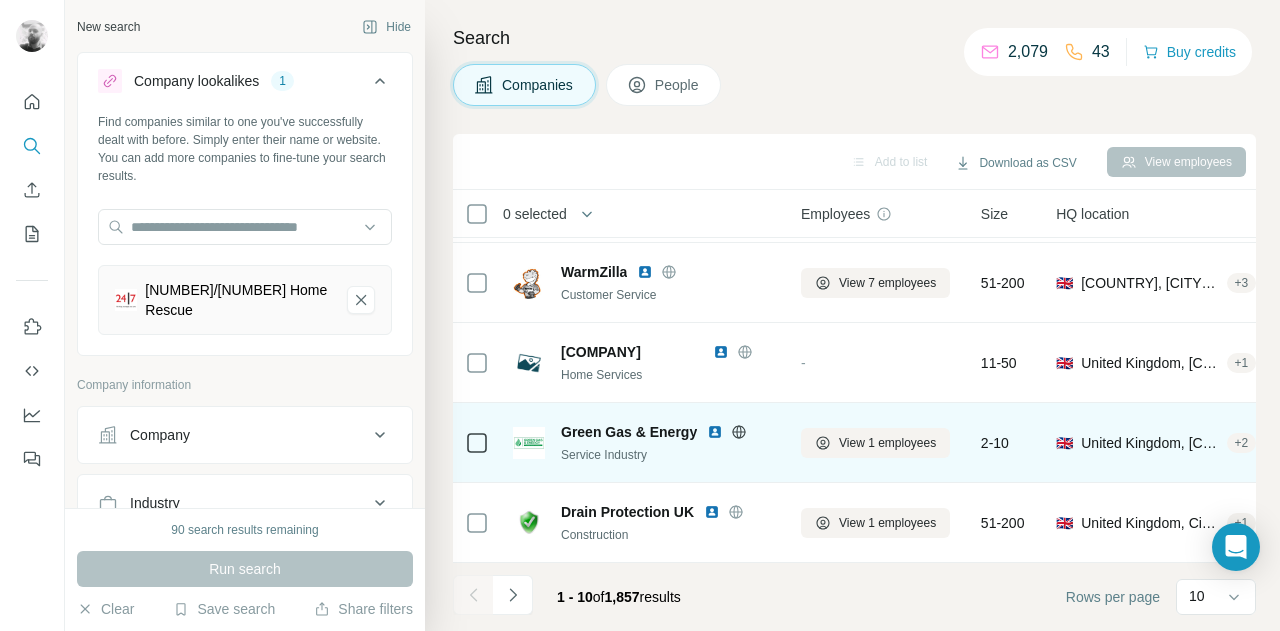 click at bounding box center [715, 432] 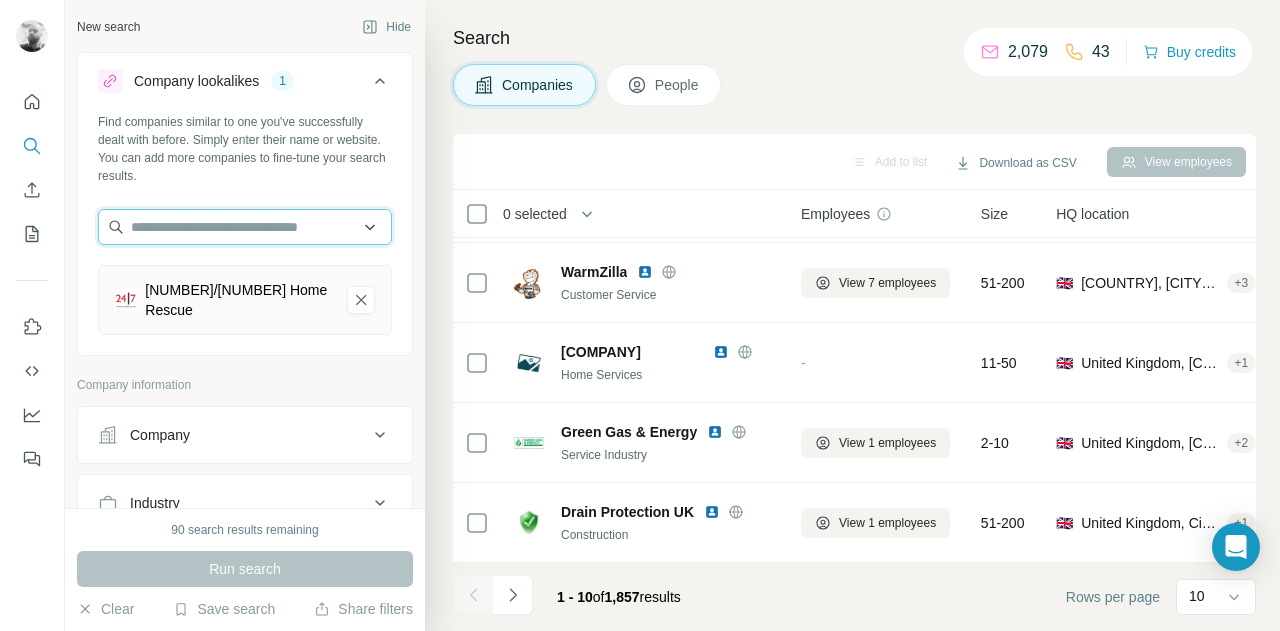 click at bounding box center (245, 227) 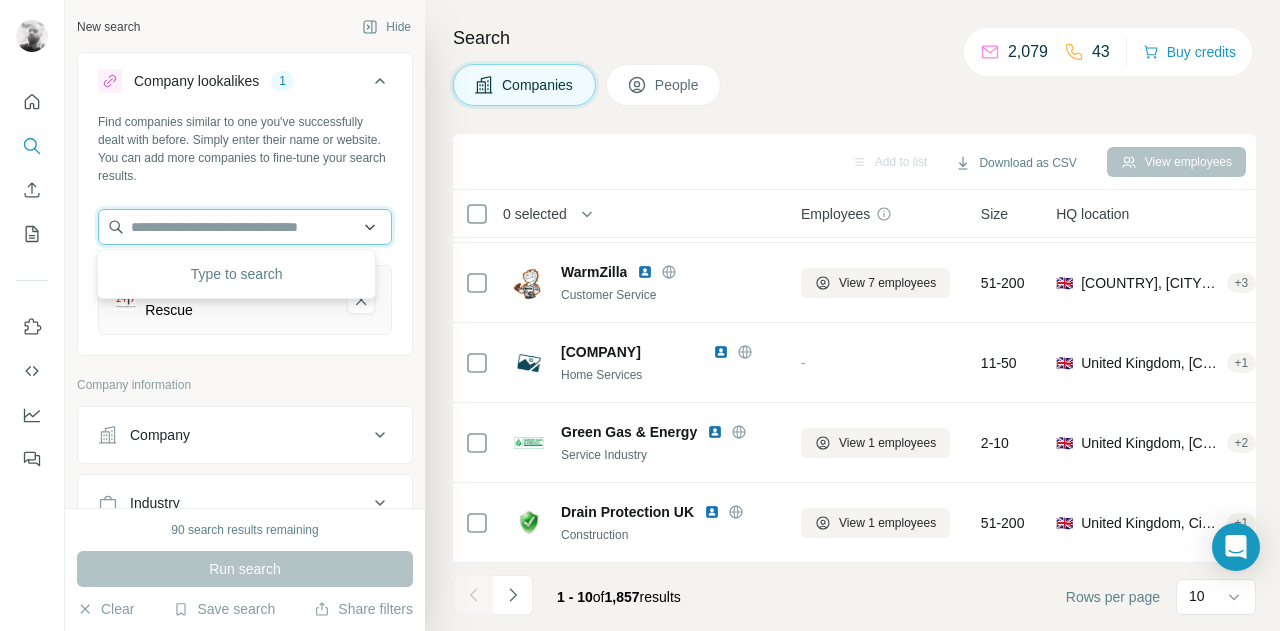 paste on "**********" 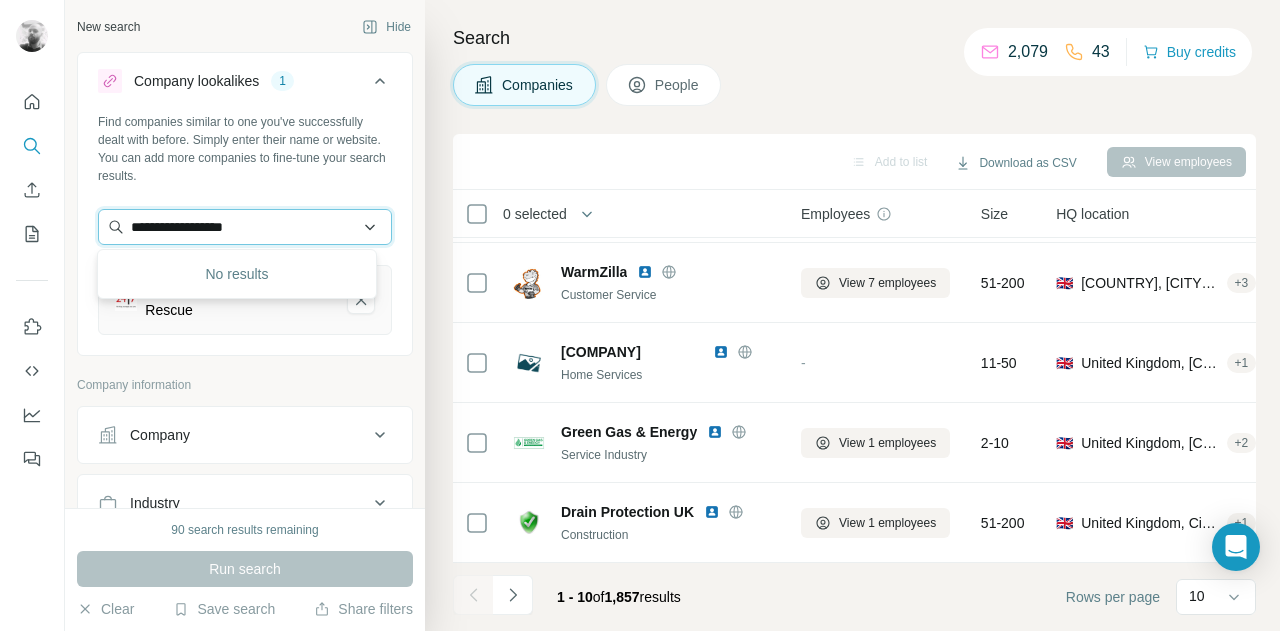 click on "**********" at bounding box center (245, 227) 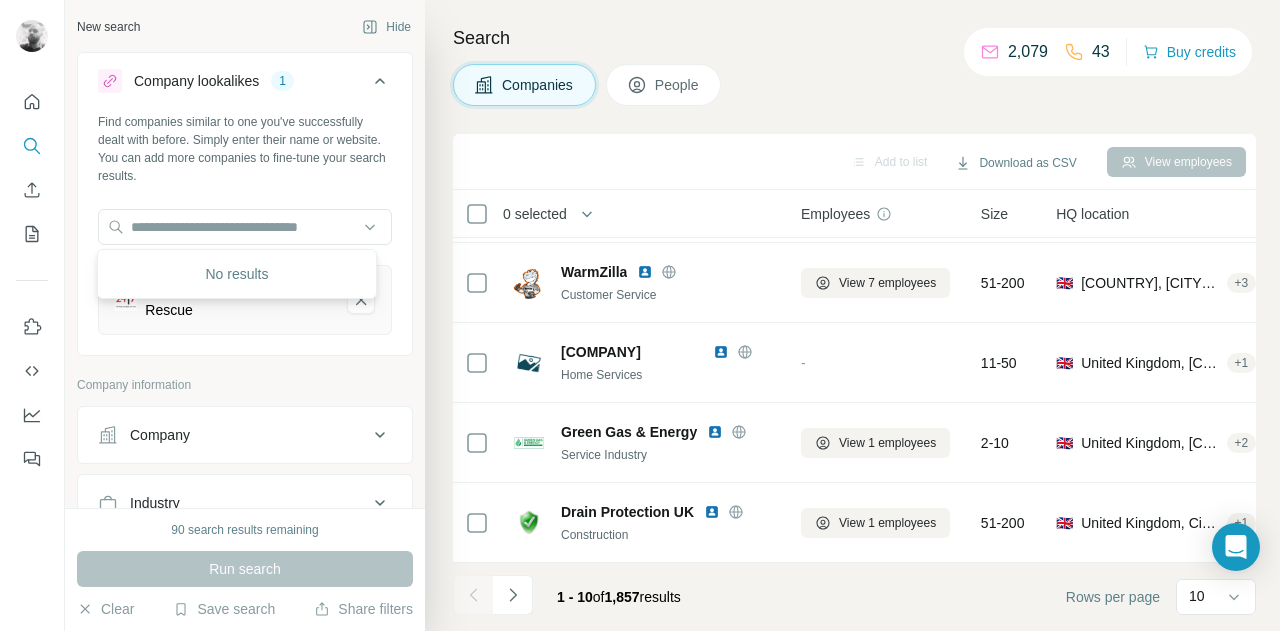 click on "Find companies similar to one you've successfully dealt with before. Simply enter their name or website. You can add more companies to fine-tune your search results. [COMPANY_NAME]" at bounding box center (245, 232) 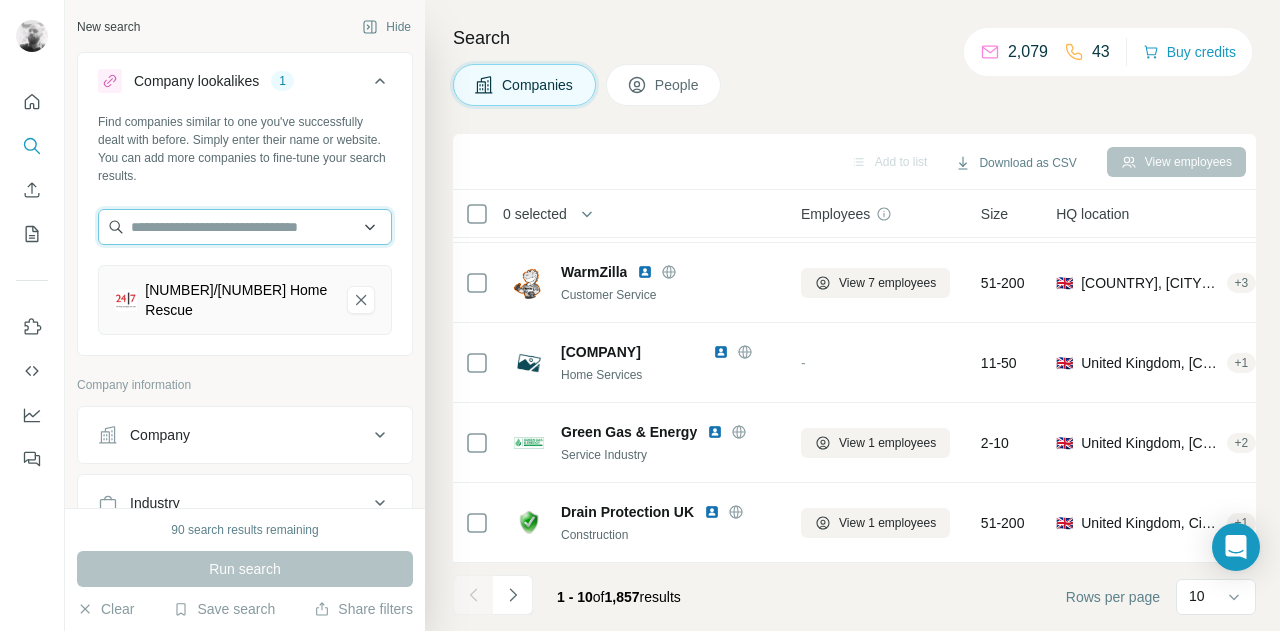 click at bounding box center (245, 227) 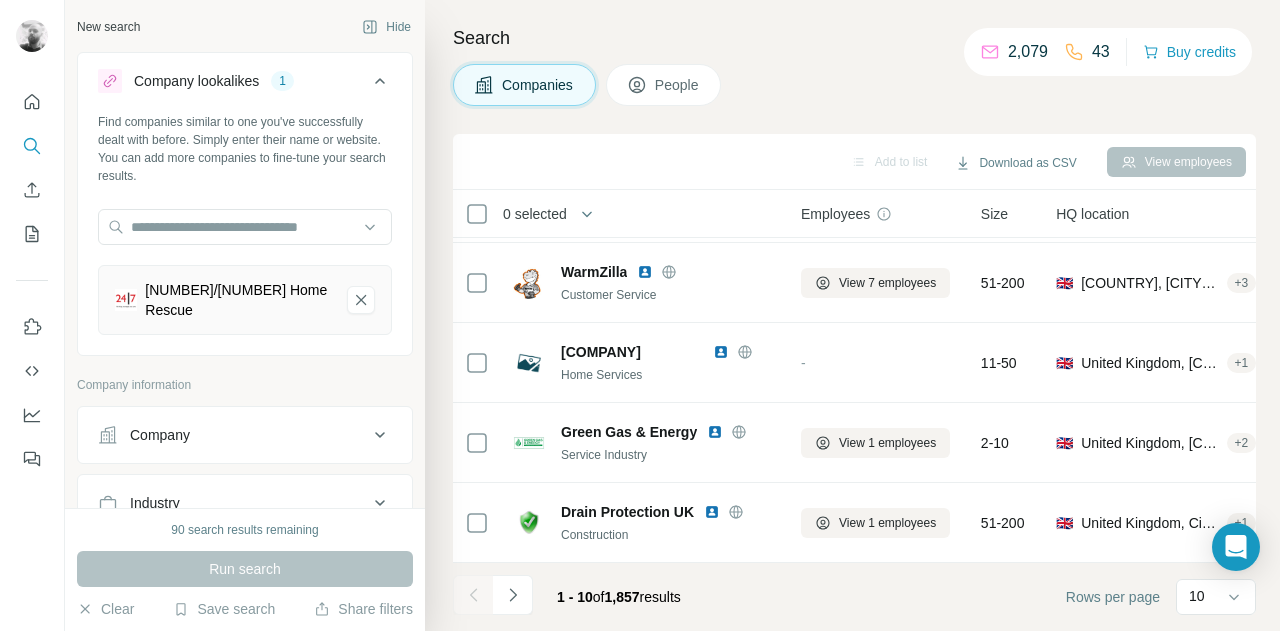 click on "[NUMBER]/[NUMBER] Home Rescue" at bounding box center (245, 300) 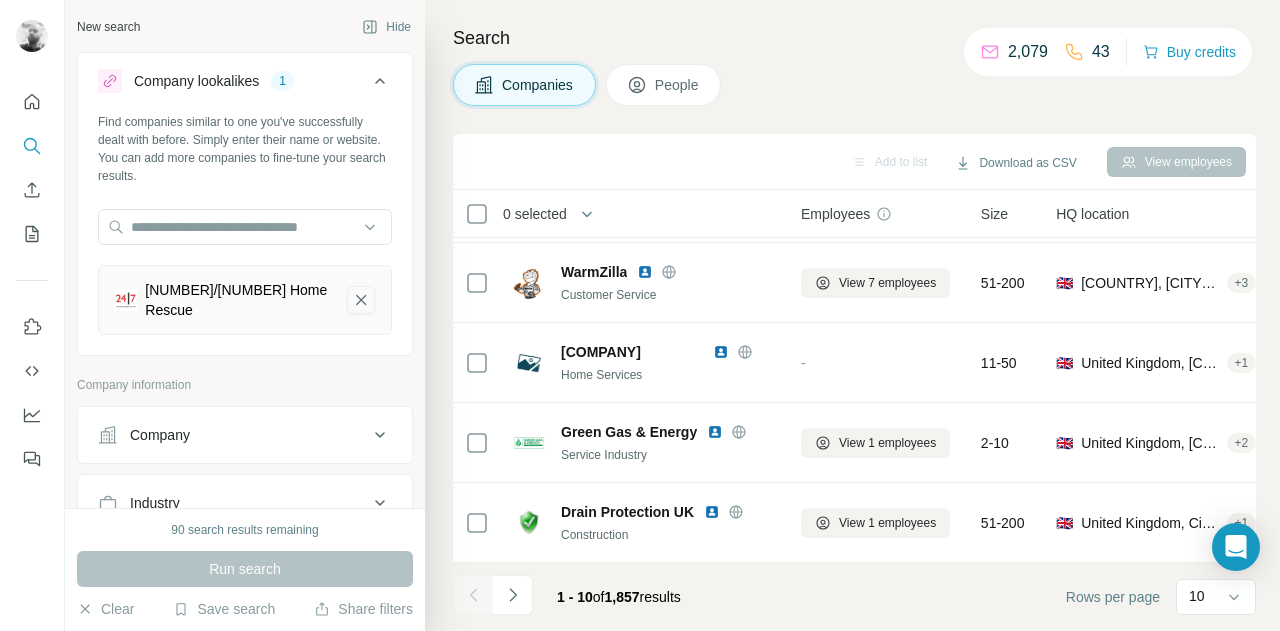 click 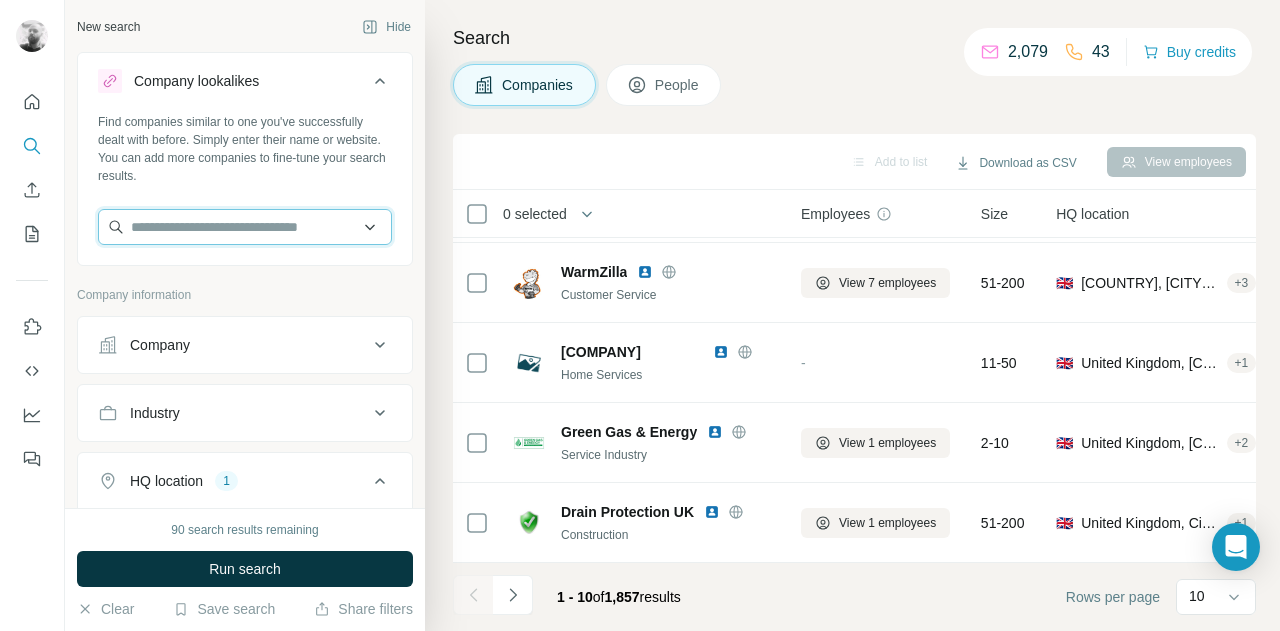 click at bounding box center [245, 227] 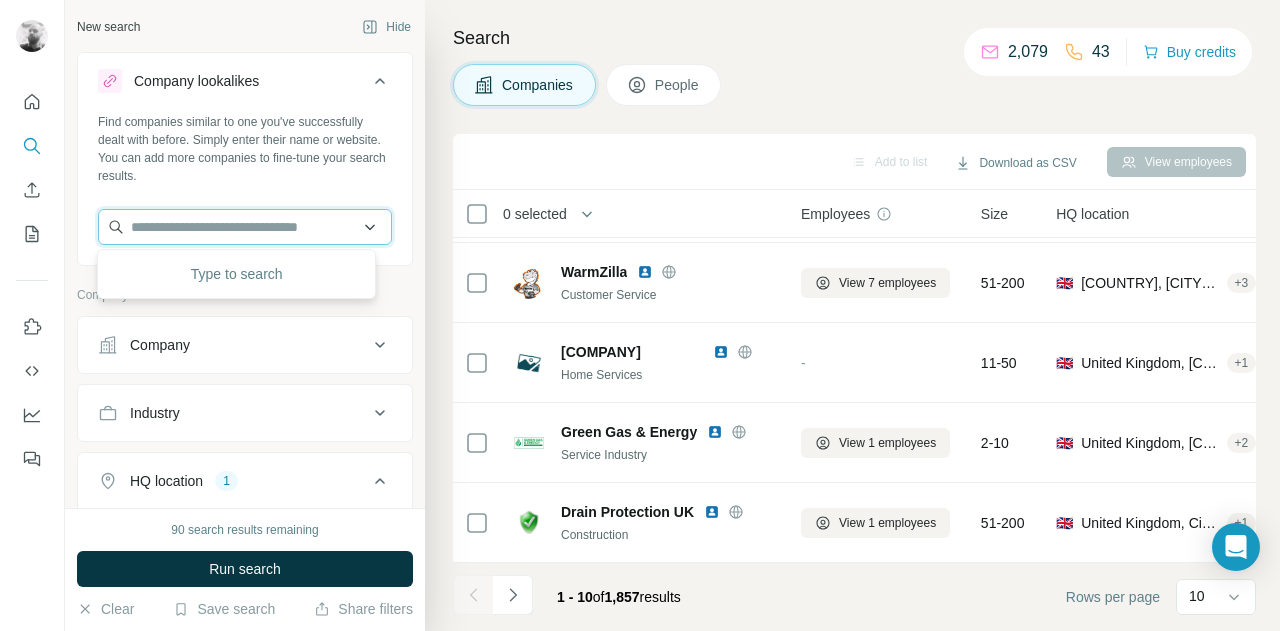paste on "**********" 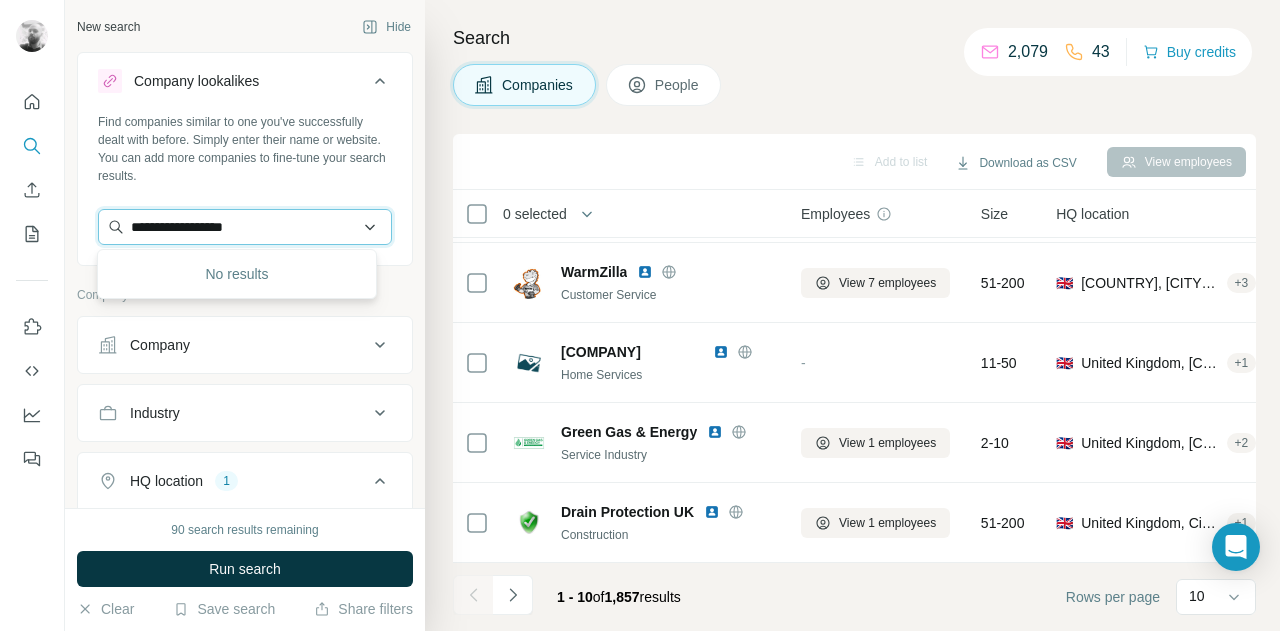 click on "**********" at bounding box center (245, 227) 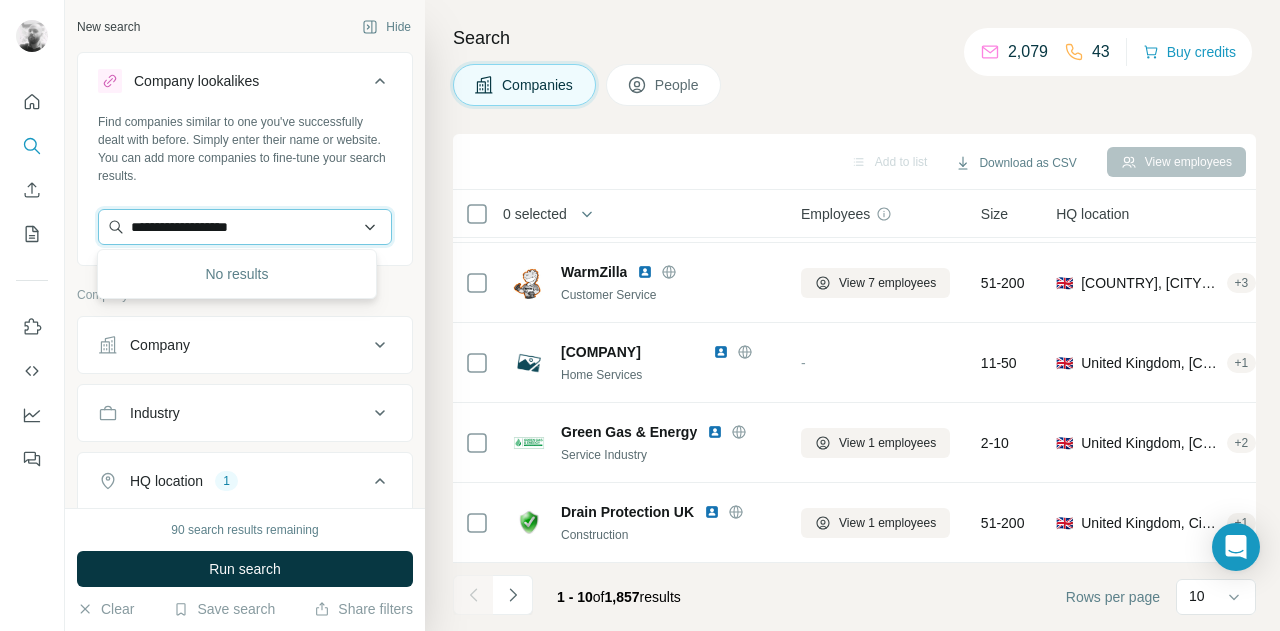 click on "**********" at bounding box center [245, 227] 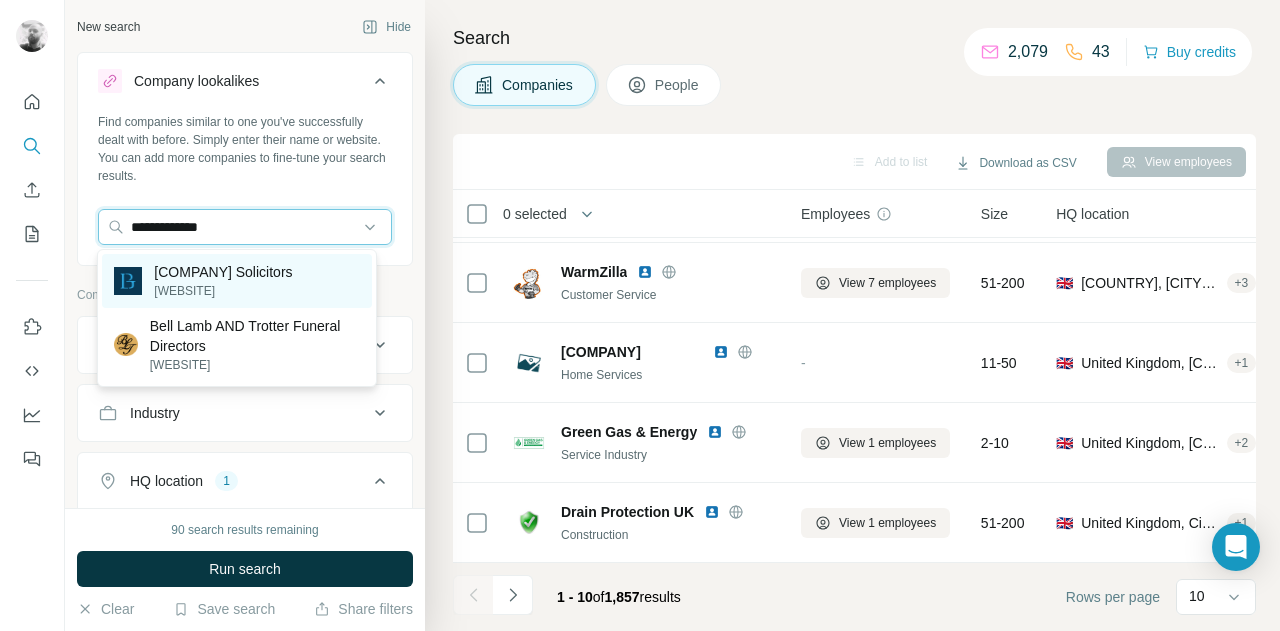 type on "**********" 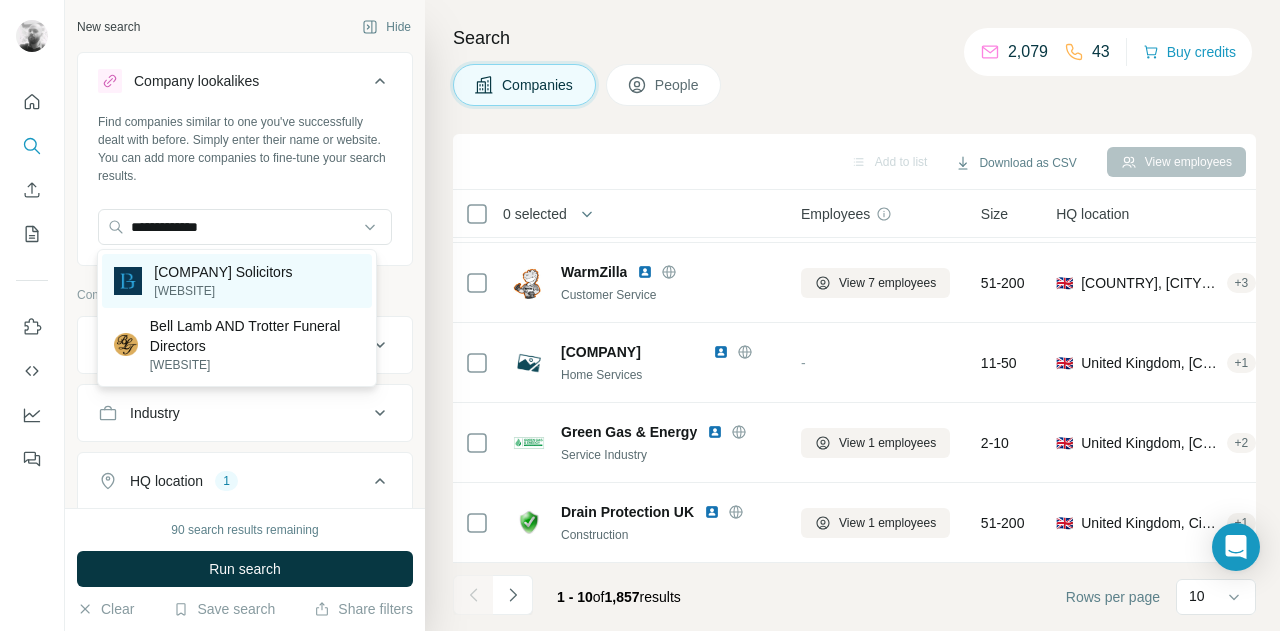 click on "[COMPANY] Solicitors" at bounding box center (223, 272) 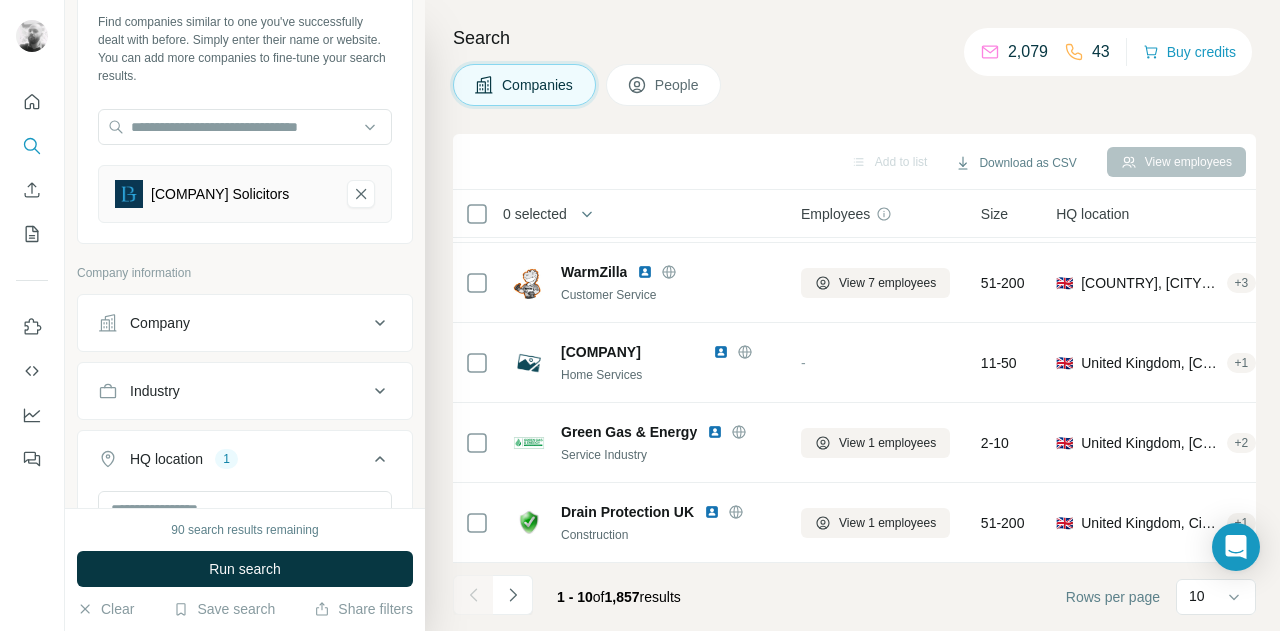 scroll, scrollTop: 300, scrollLeft: 0, axis: vertical 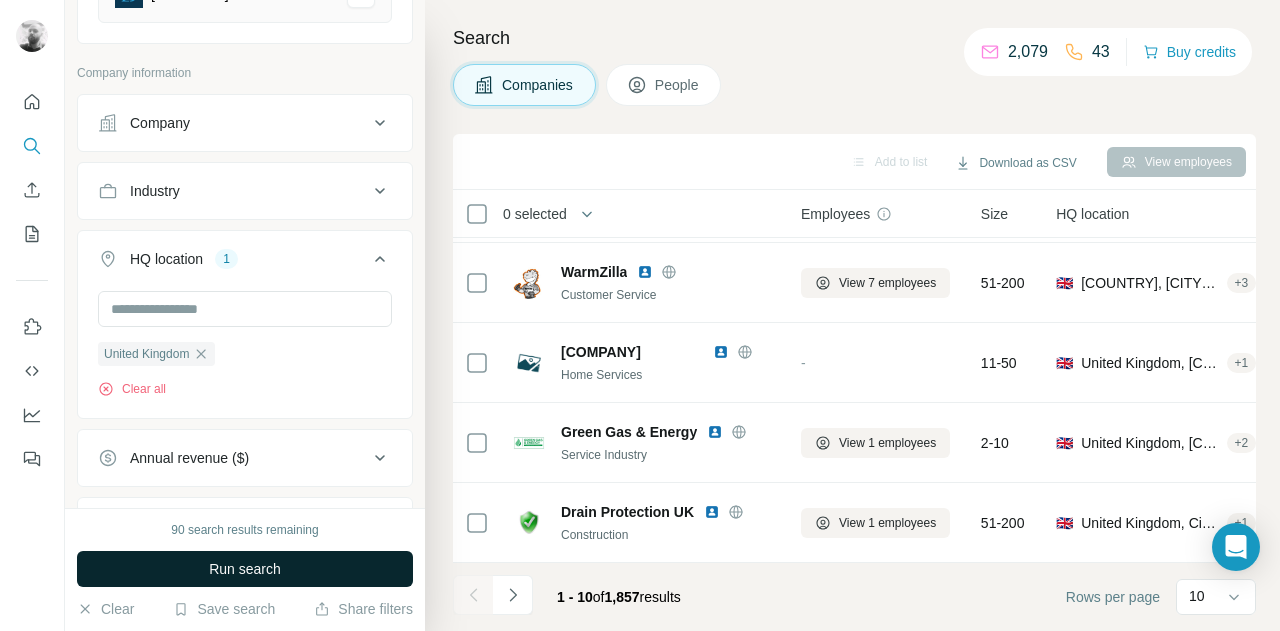 click on "Run search" at bounding box center (245, 569) 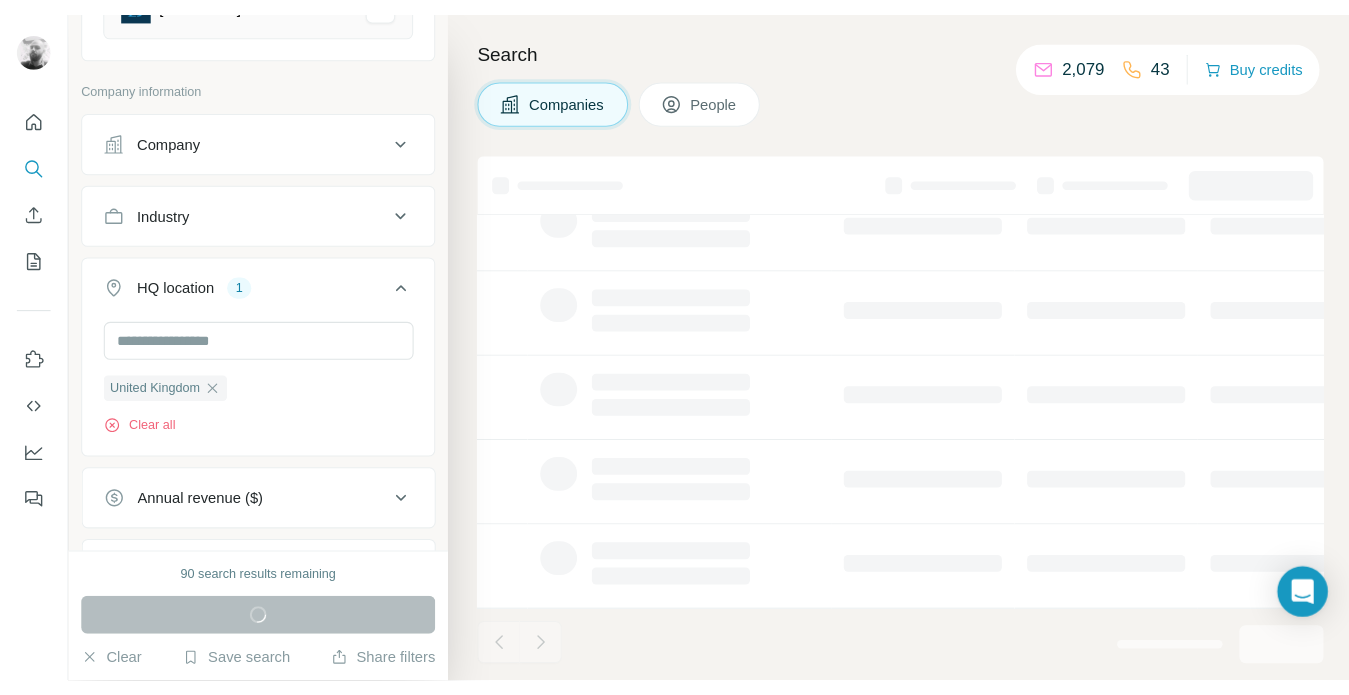 scroll, scrollTop: 0, scrollLeft: 0, axis: both 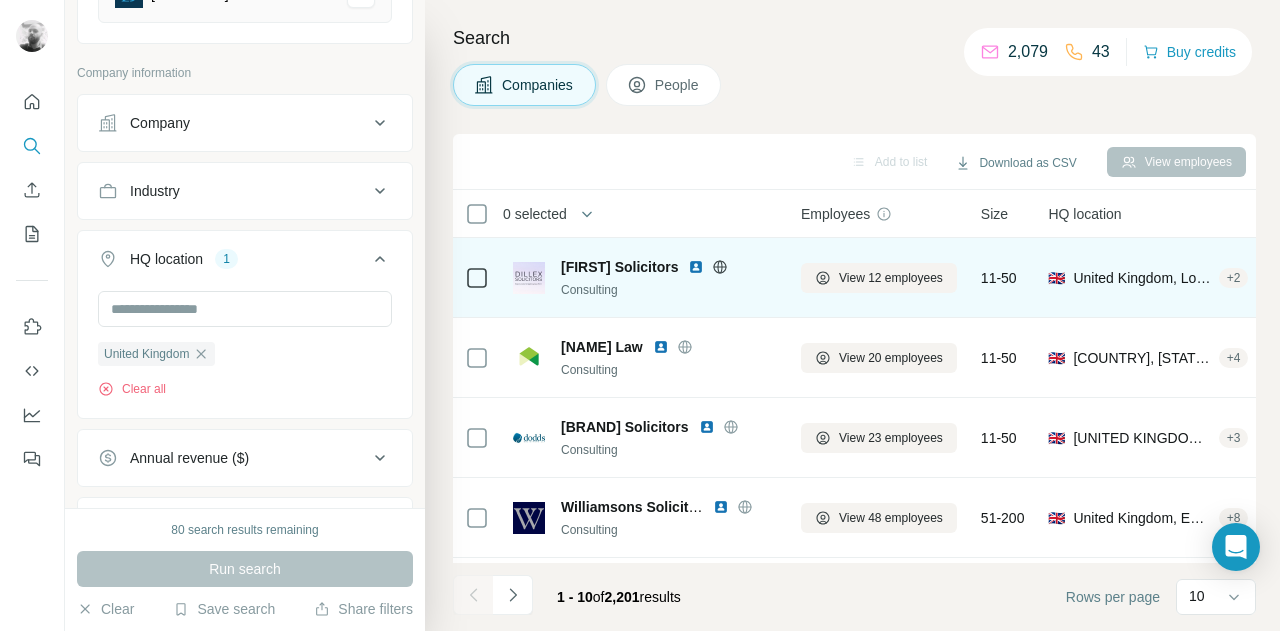 click at bounding box center (696, 267) 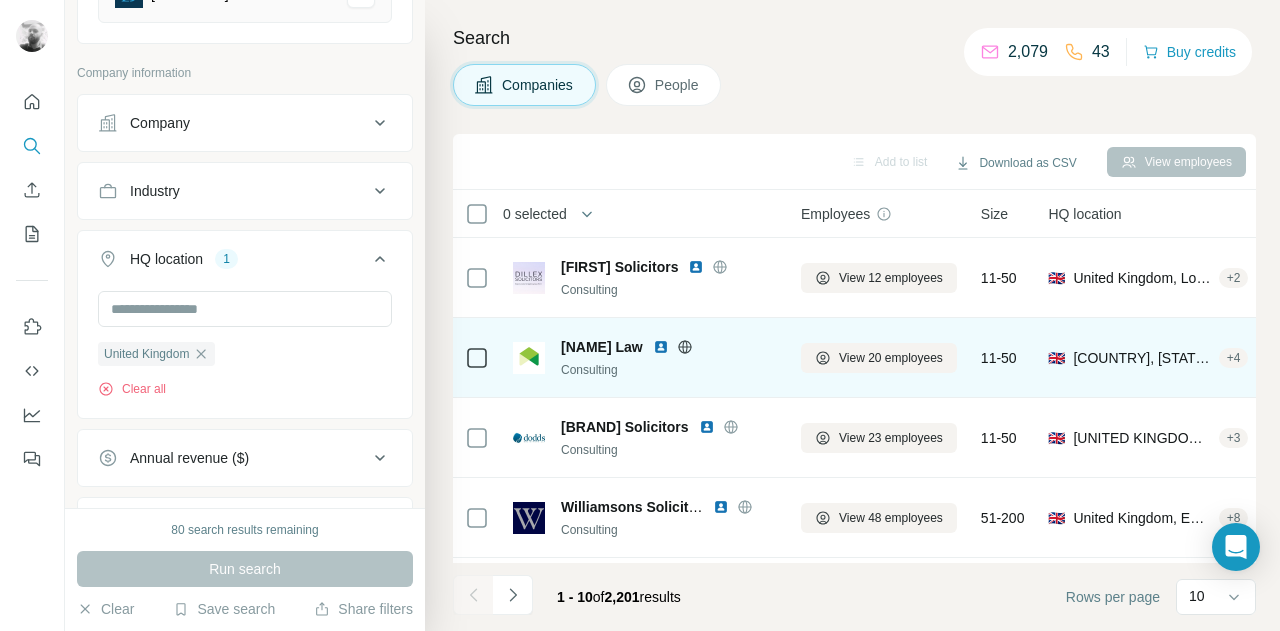click at bounding box center (661, 347) 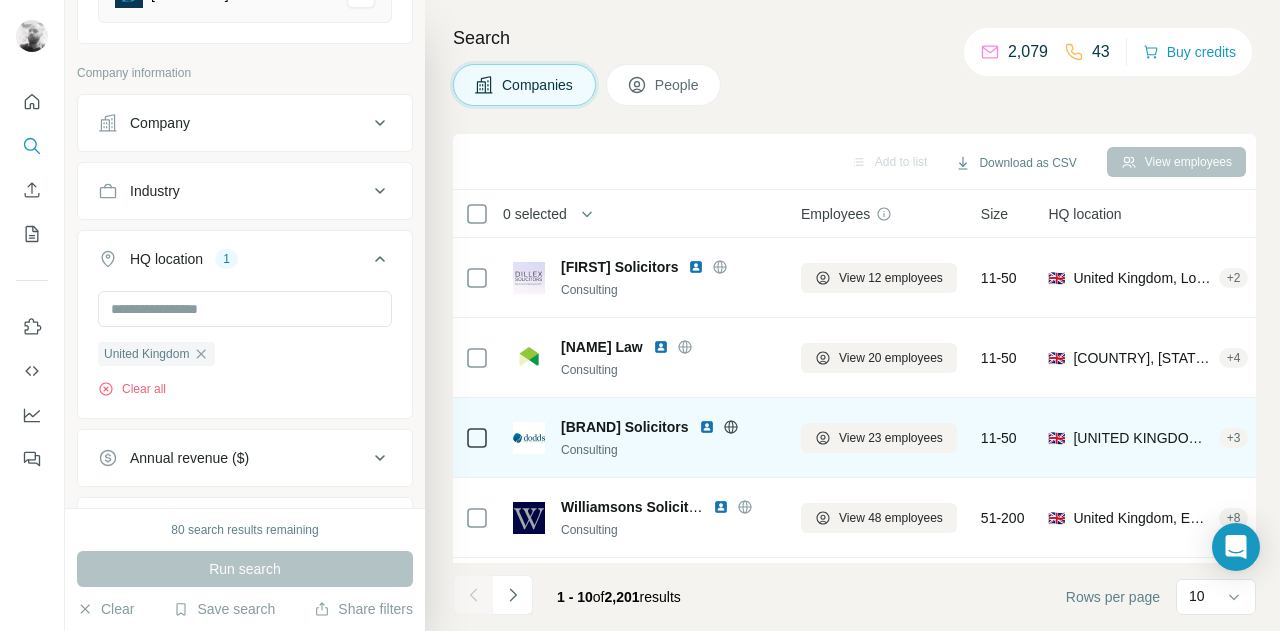 click at bounding box center [707, 427] 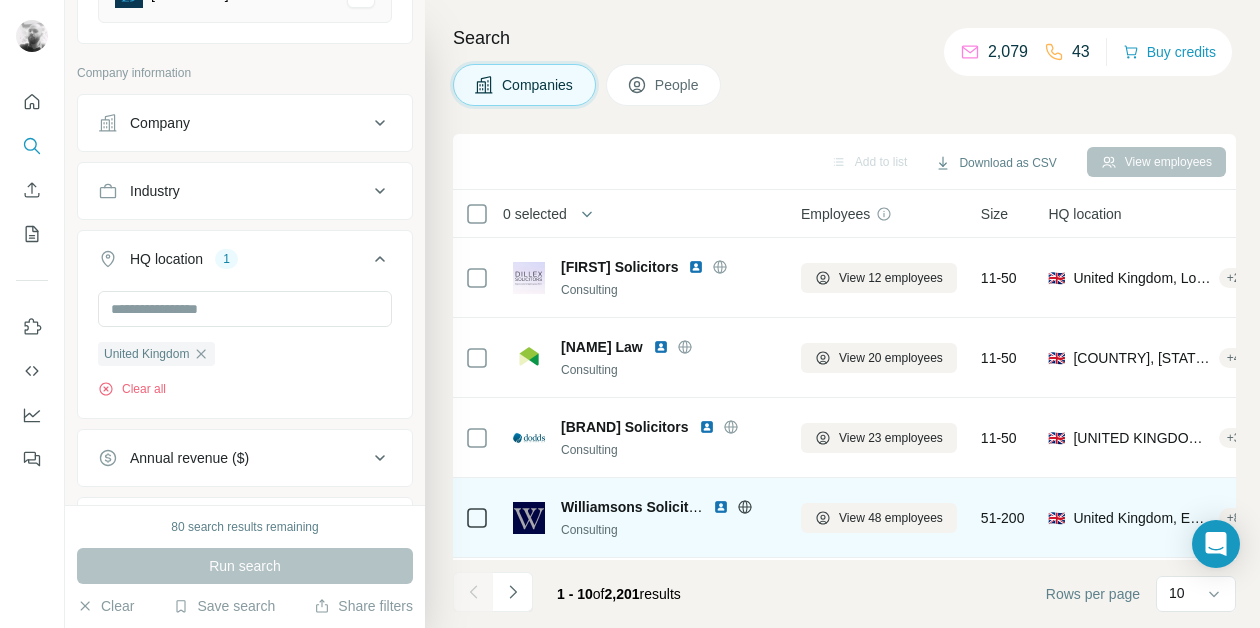 click at bounding box center (721, 507) 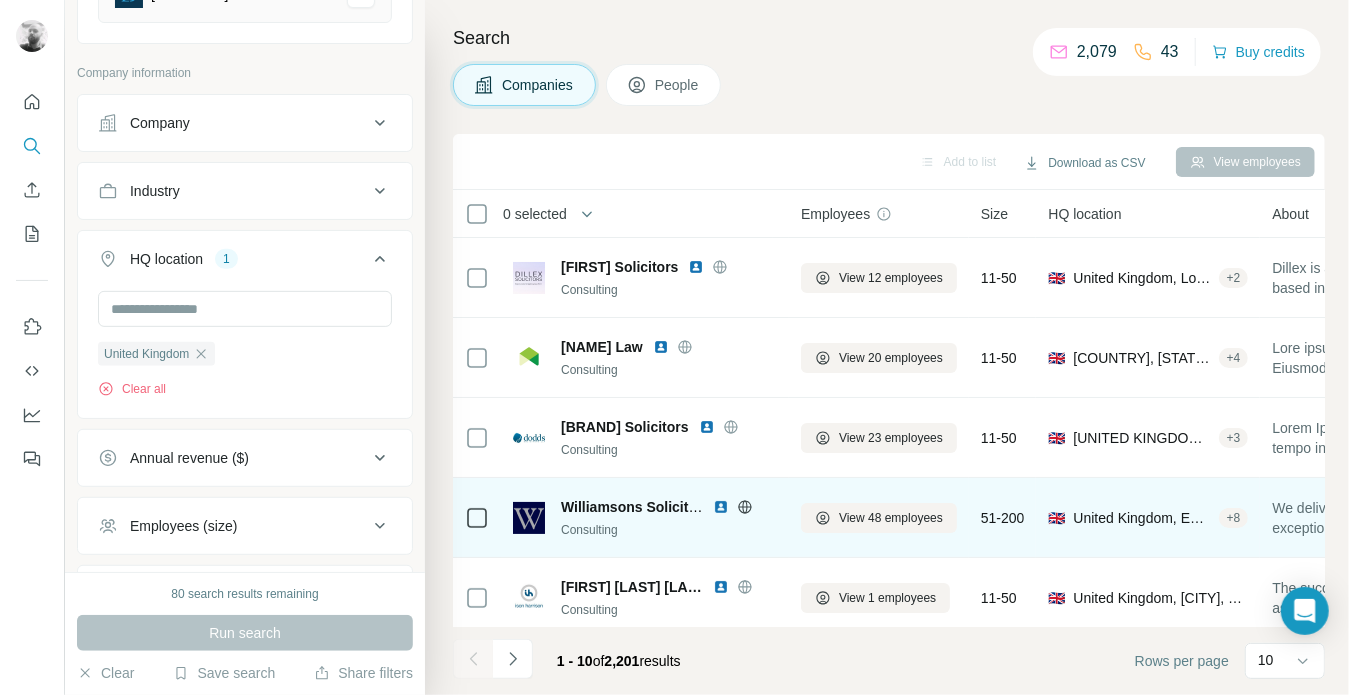 scroll, scrollTop: 100, scrollLeft: 0, axis: vertical 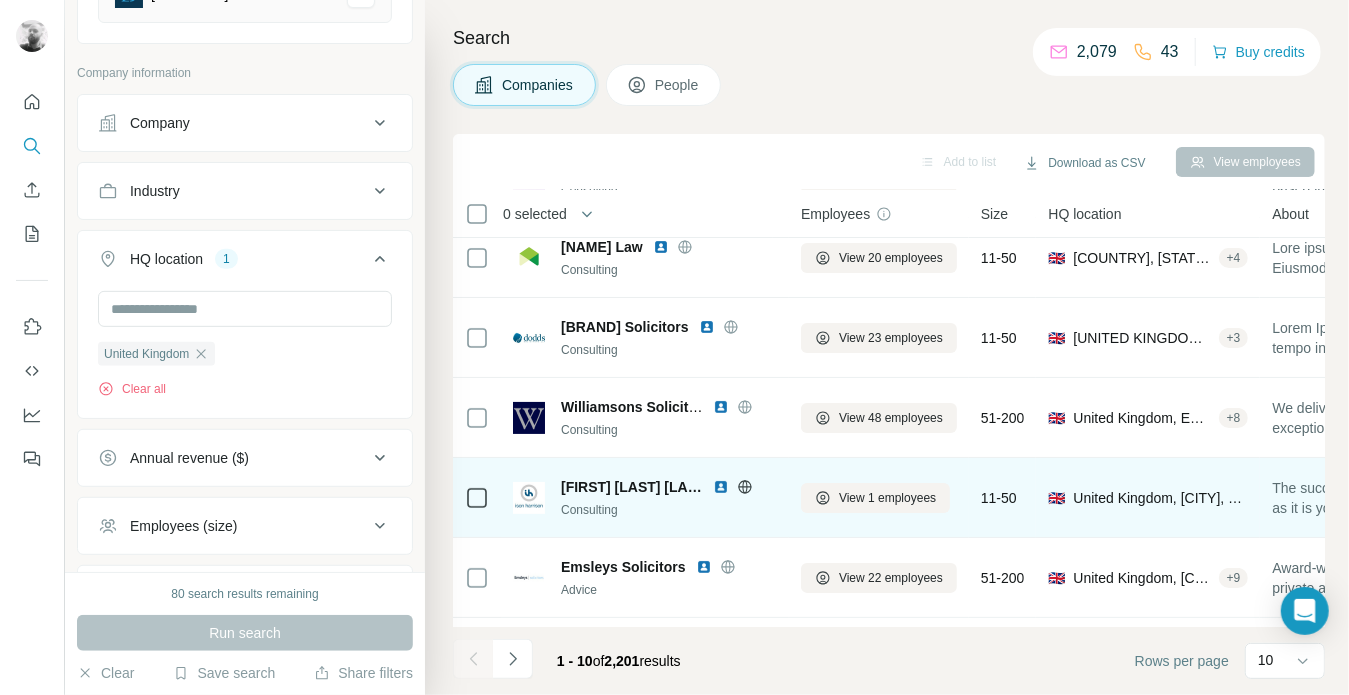 click at bounding box center (721, 487) 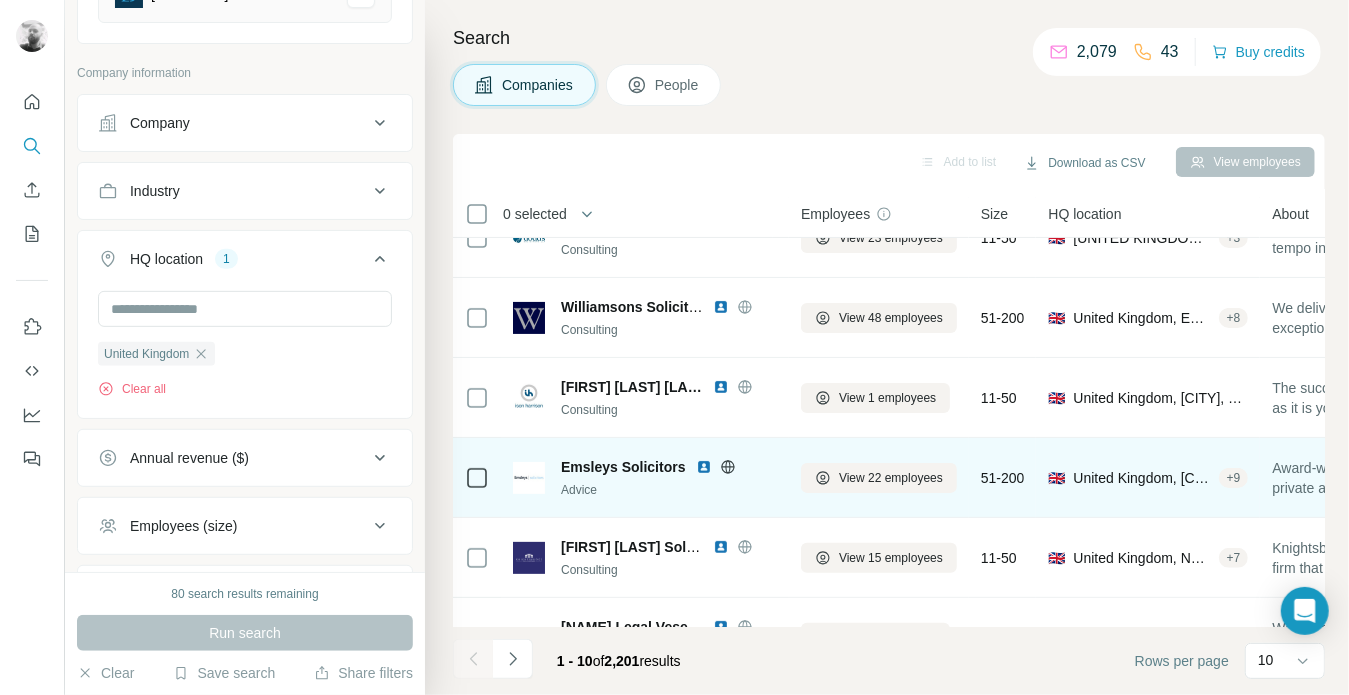 click at bounding box center [704, 467] 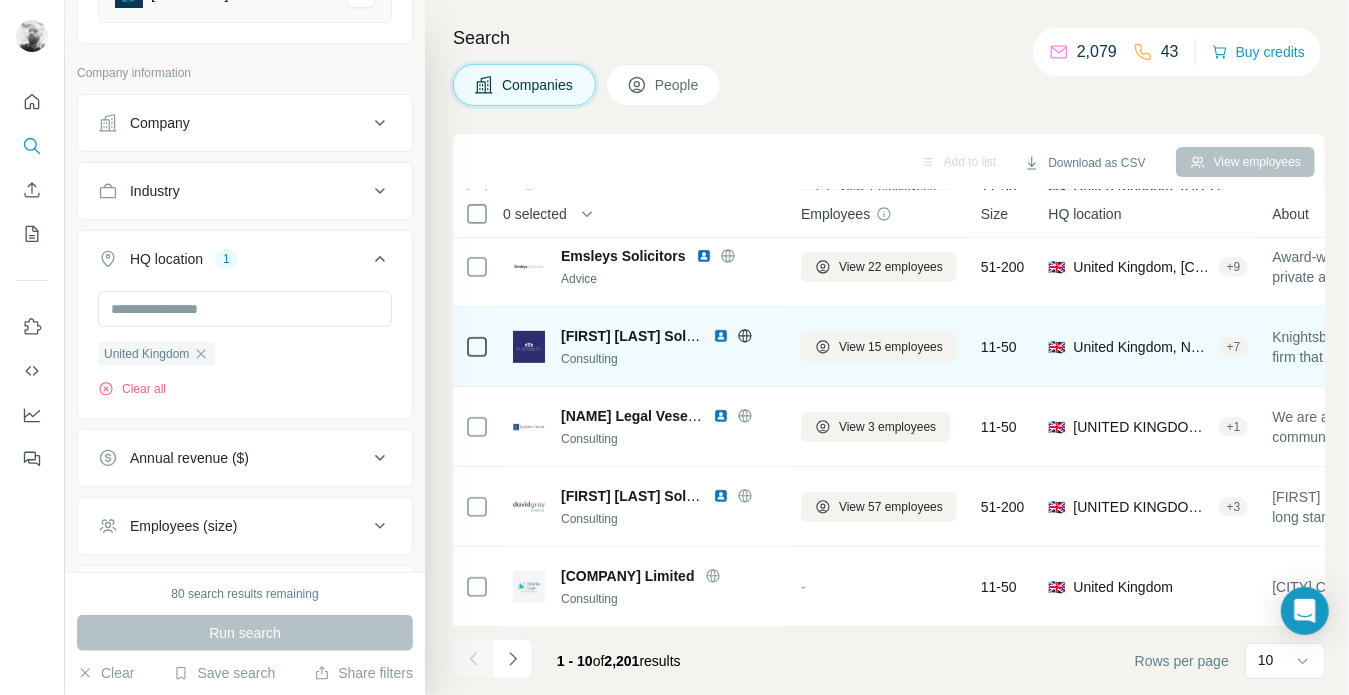 click at bounding box center [721, 336] 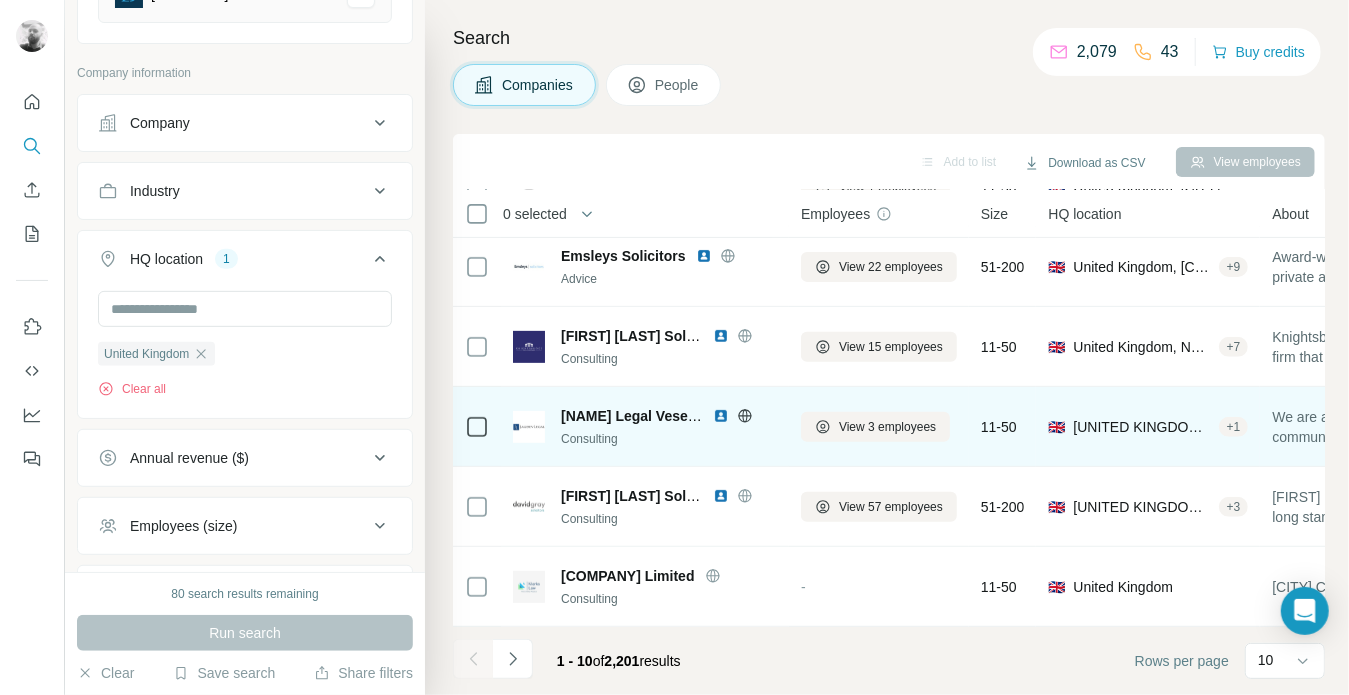 click at bounding box center [721, 416] 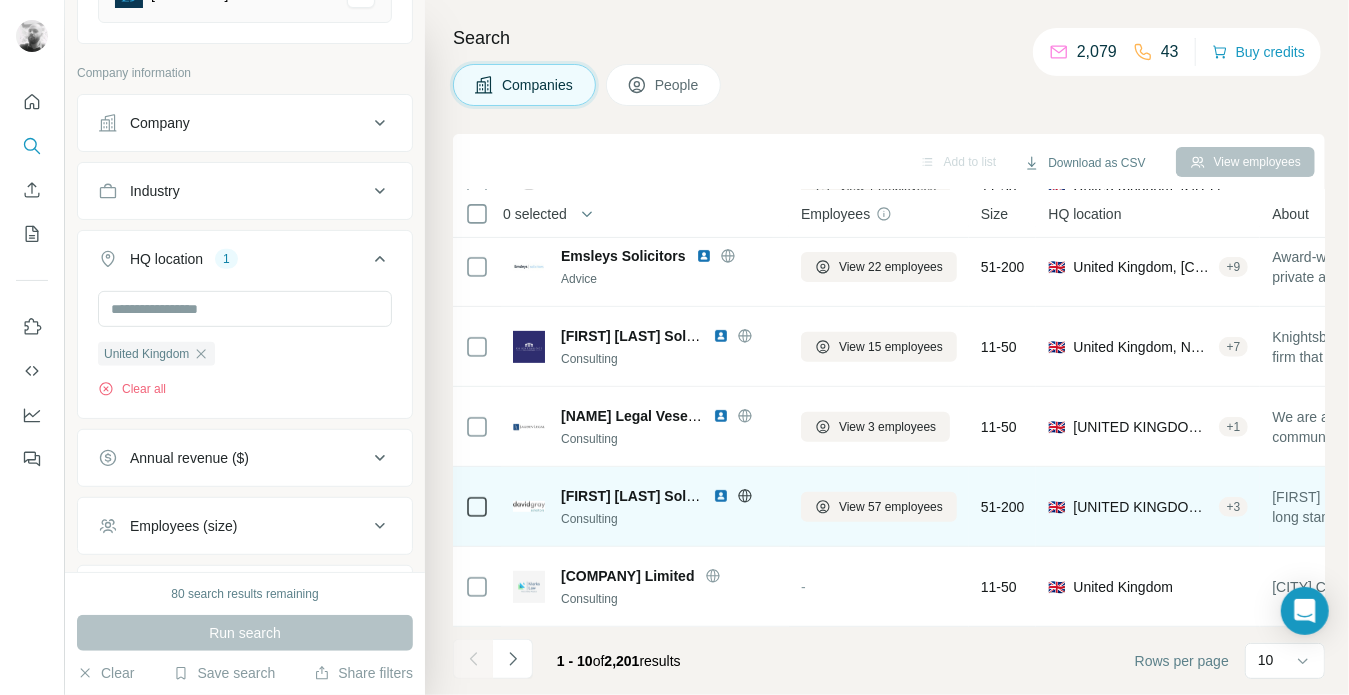 click at bounding box center (721, 496) 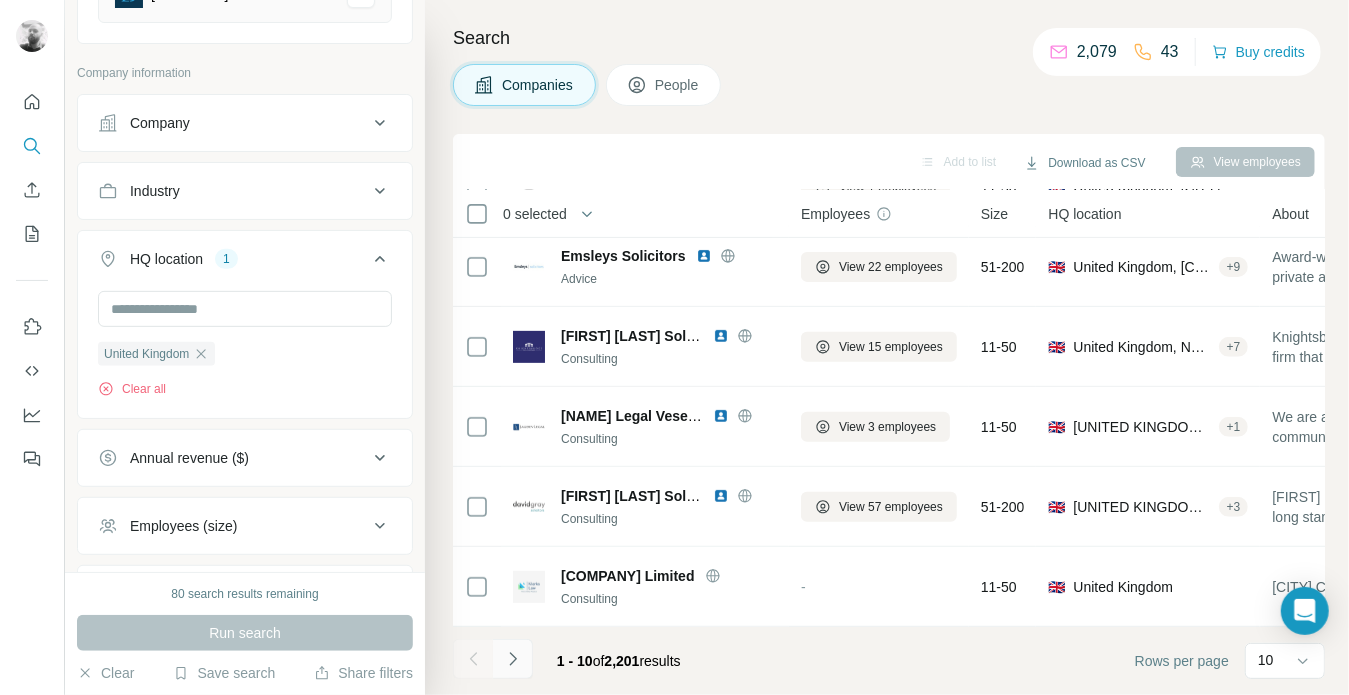click at bounding box center [513, 659] 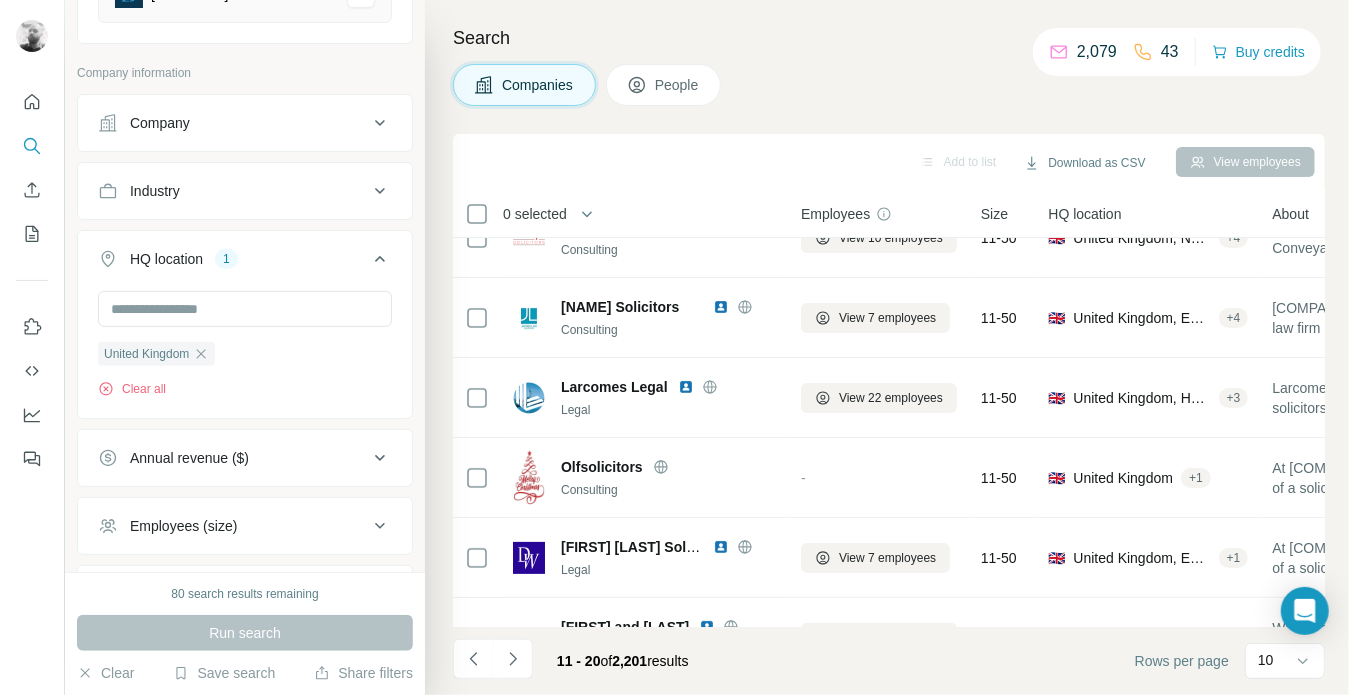 scroll, scrollTop: 0, scrollLeft: 0, axis: both 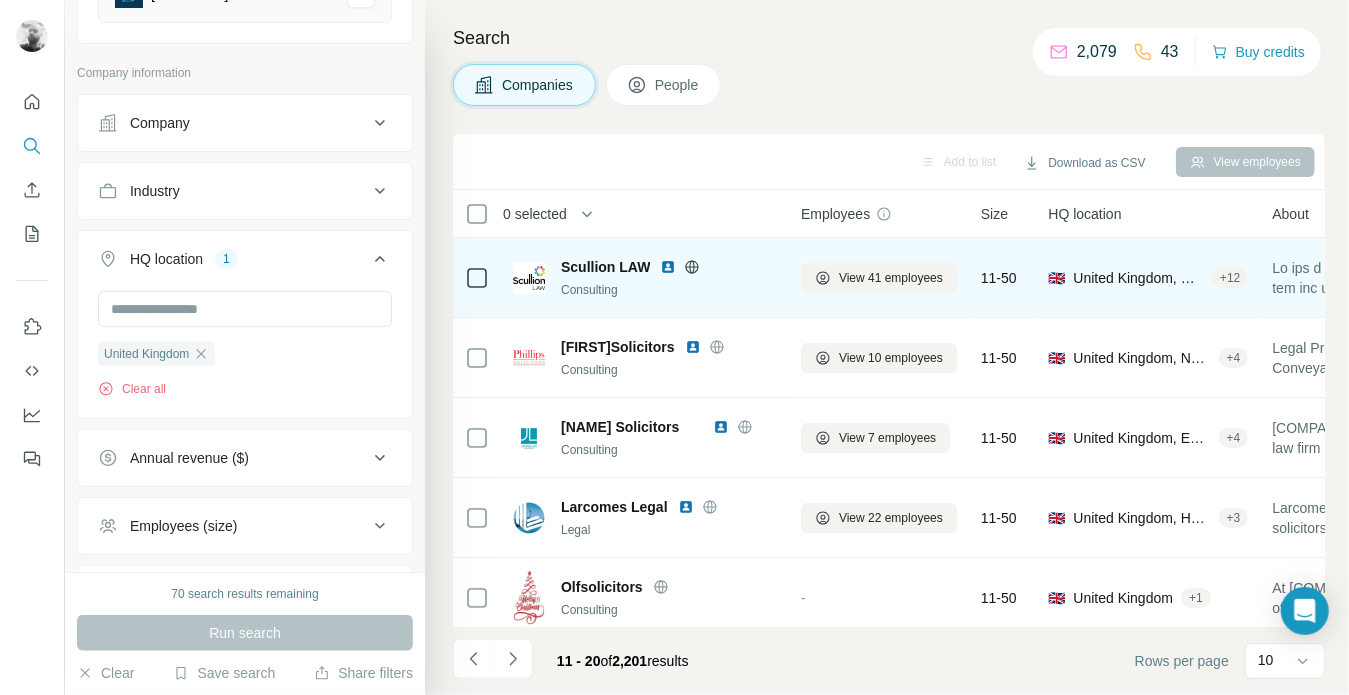 click at bounding box center (668, 267) 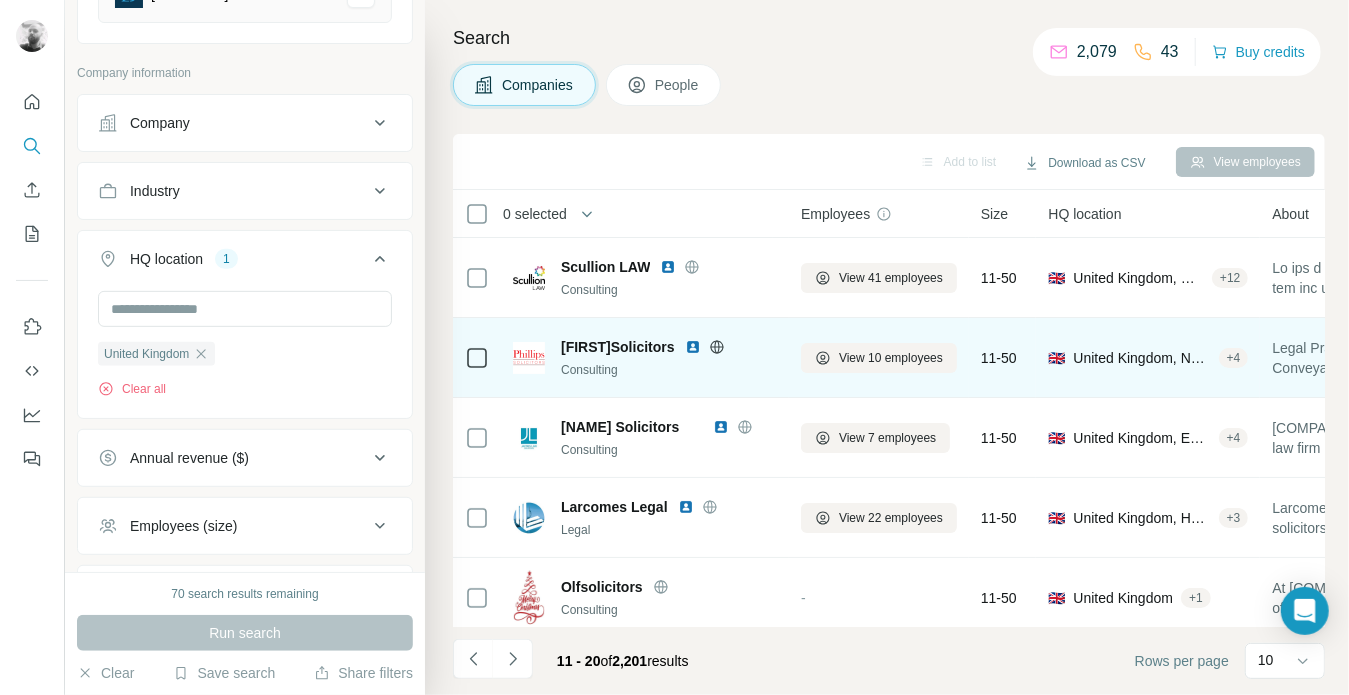 click at bounding box center (693, 347) 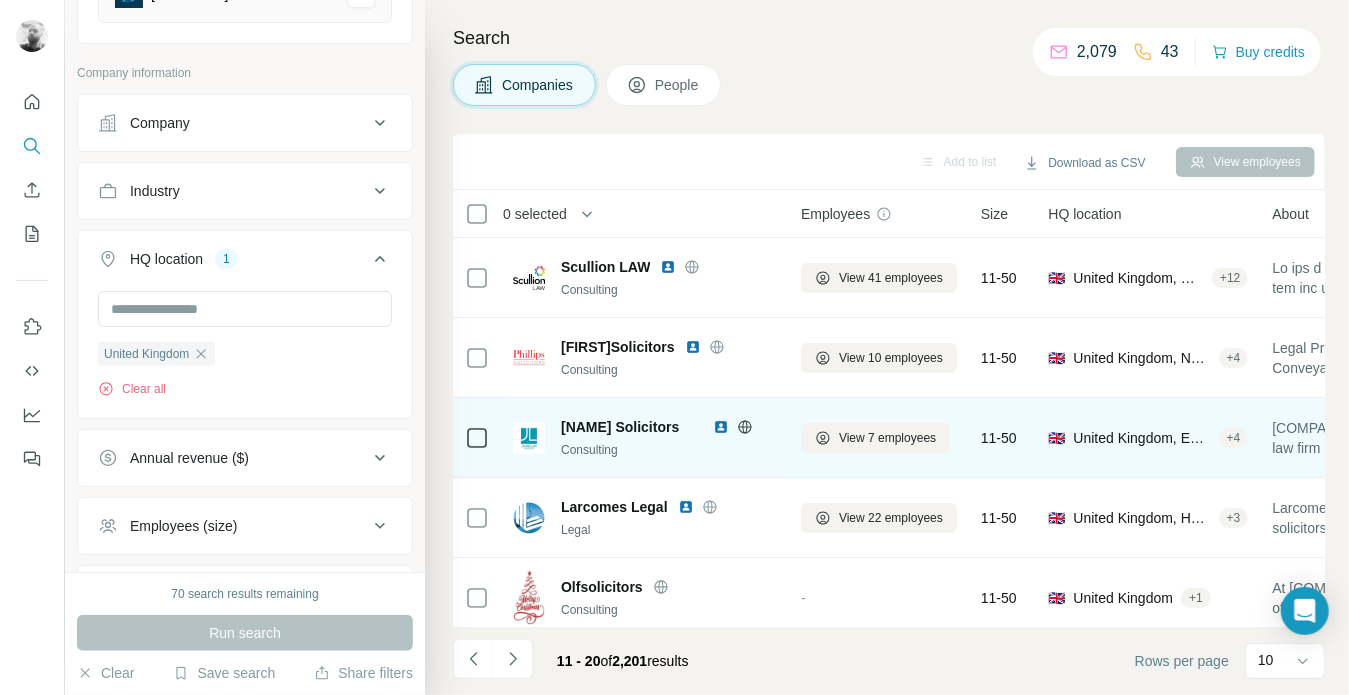click at bounding box center (721, 427) 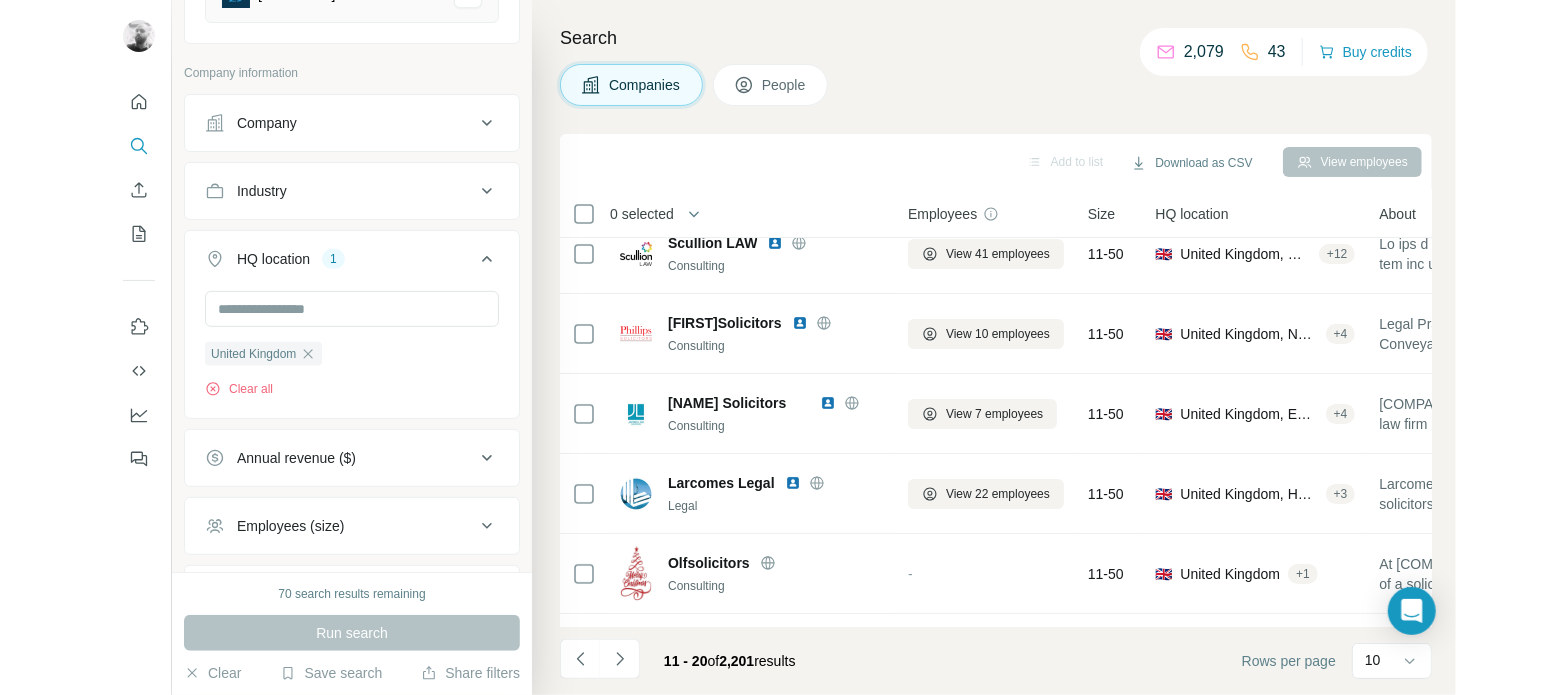 scroll, scrollTop: 0, scrollLeft: 0, axis: both 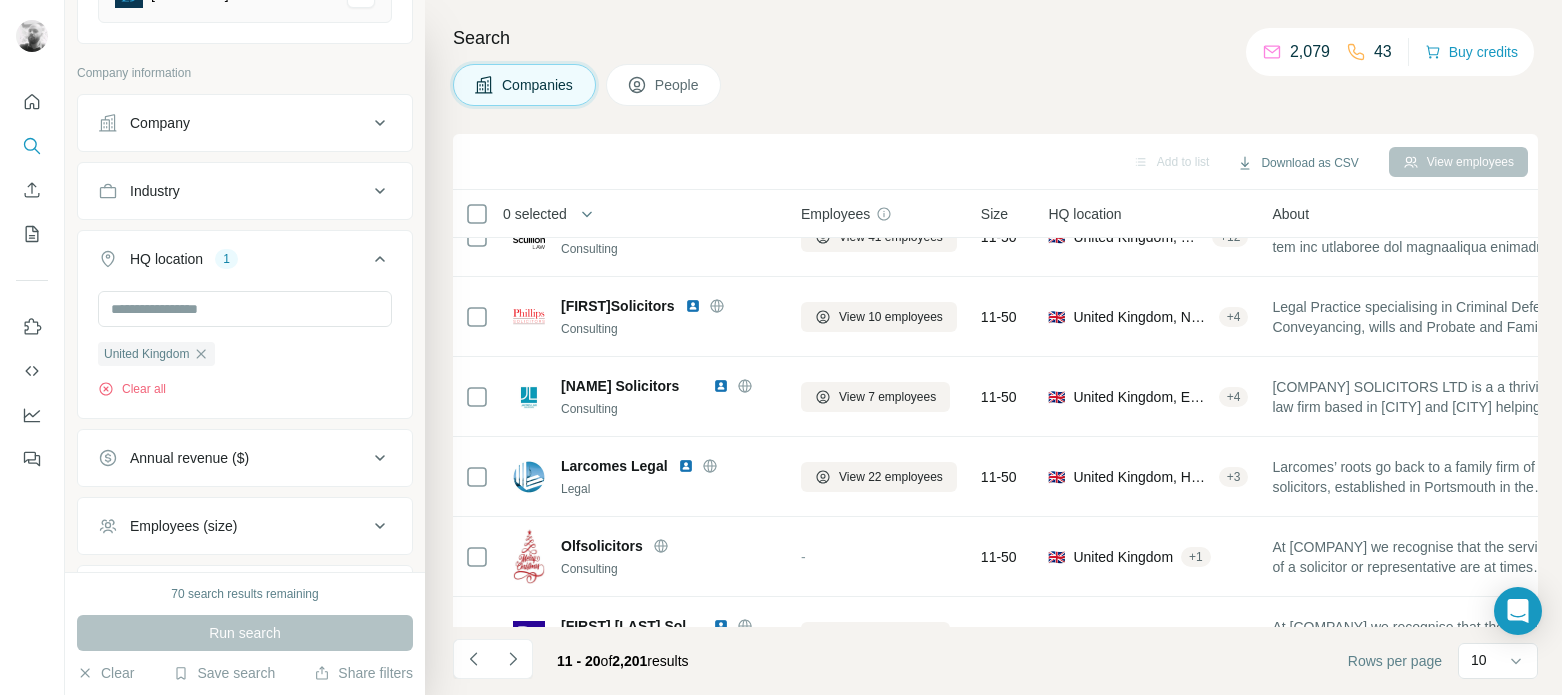 drag, startPoint x: 1547, startPoint y: 407, endPoint x: 1550, endPoint y: 23, distance: 384.01172 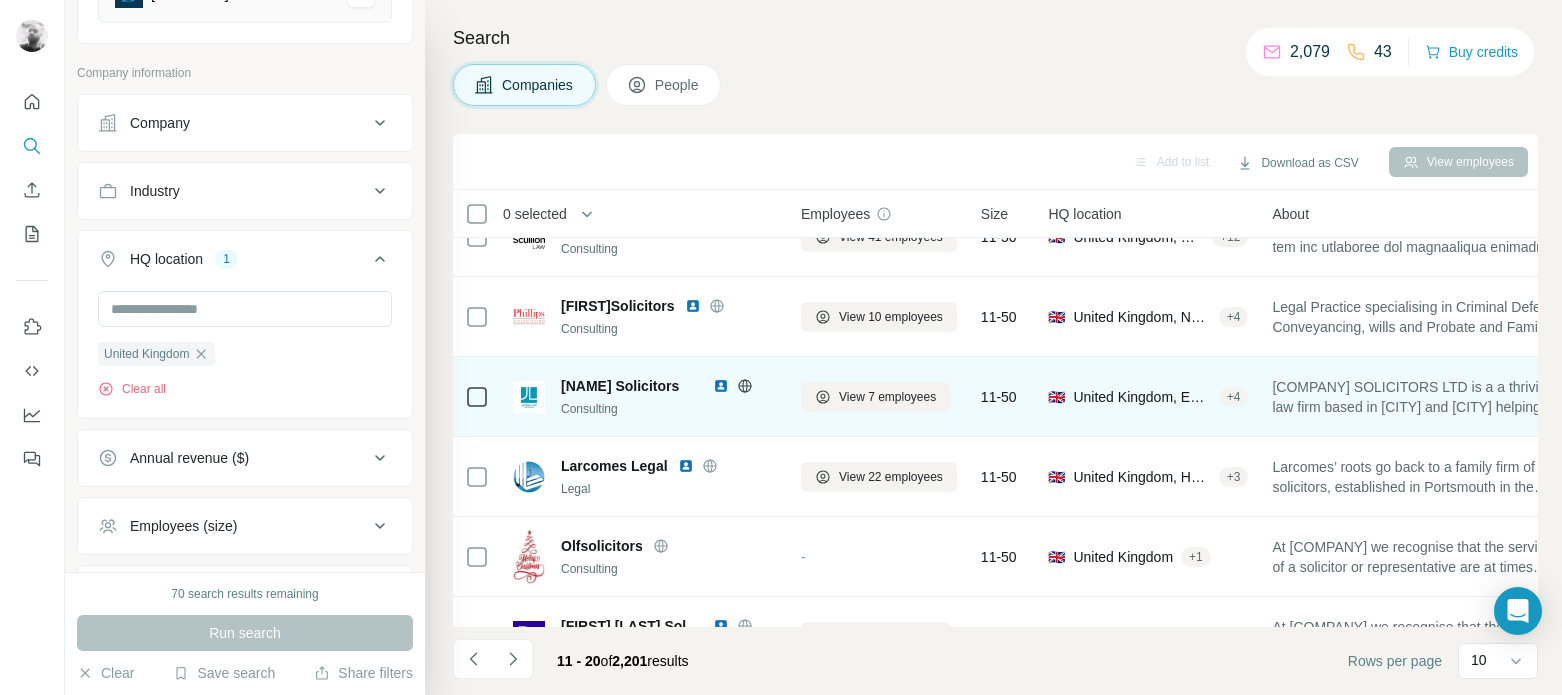 scroll, scrollTop: 0, scrollLeft: 0, axis: both 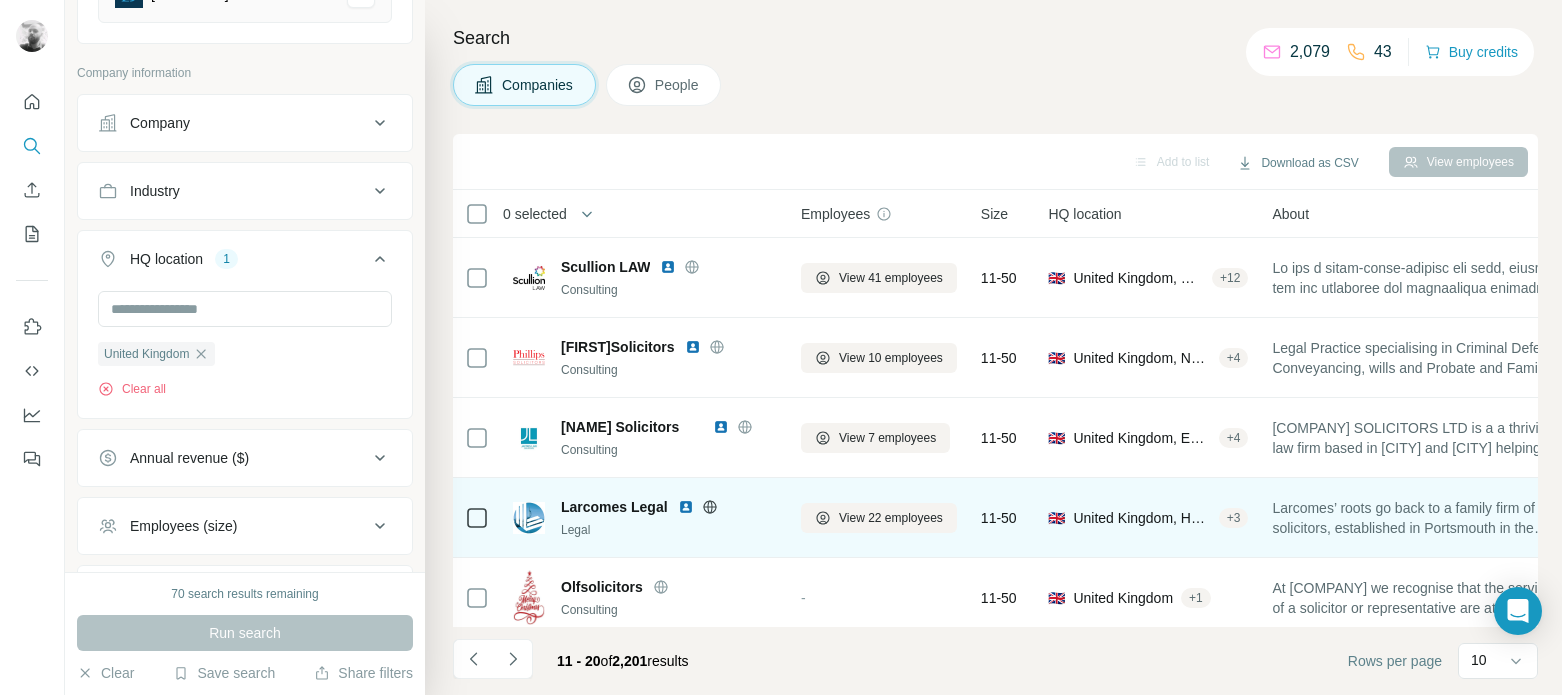 click at bounding box center [686, 507] 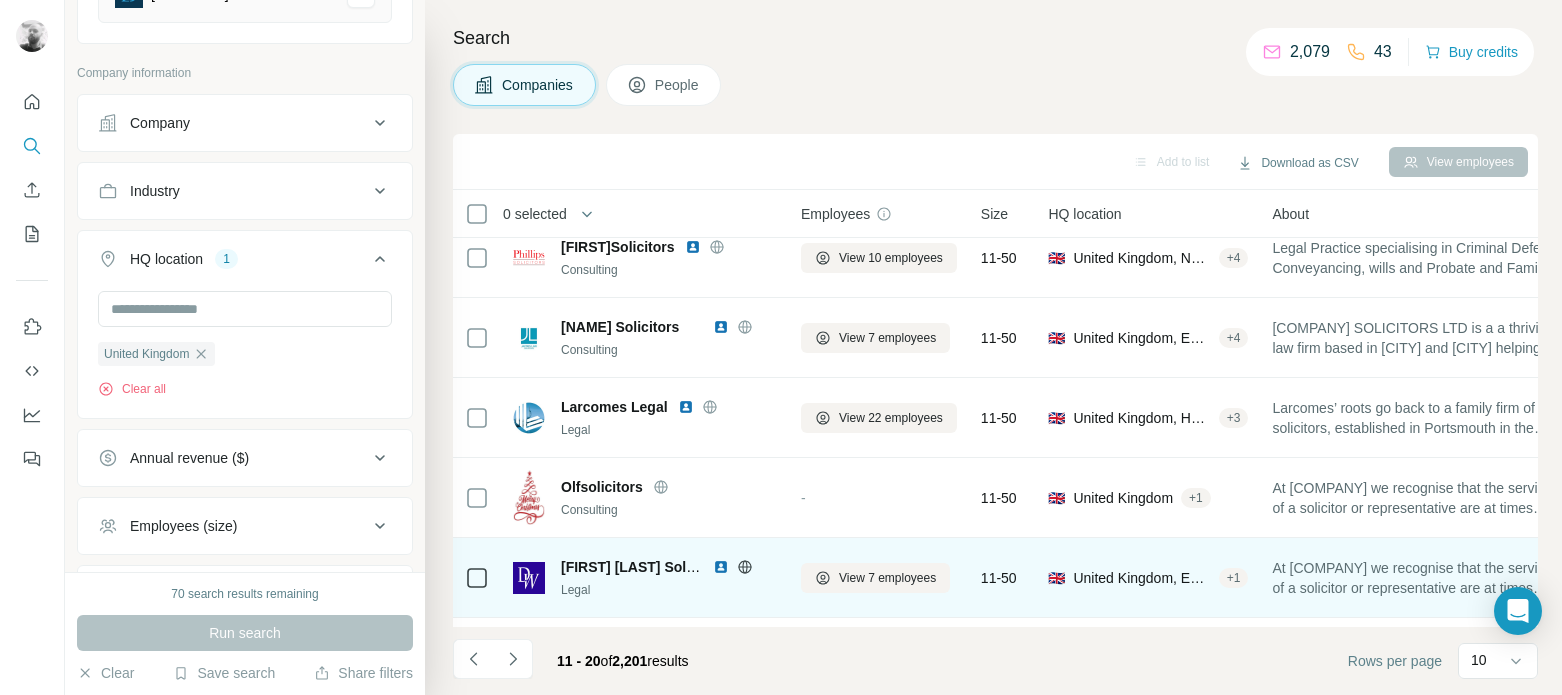 scroll, scrollTop: 200, scrollLeft: 0, axis: vertical 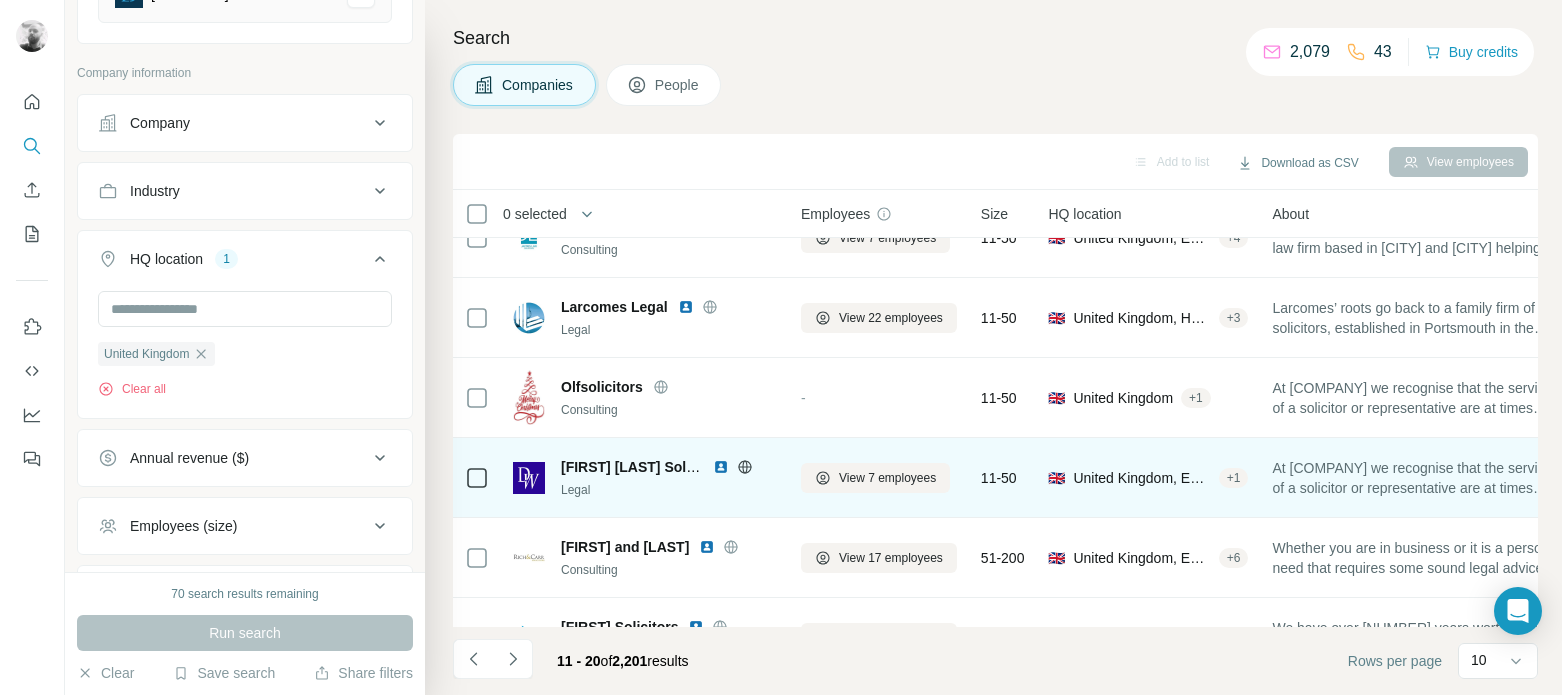 click at bounding box center [721, 467] 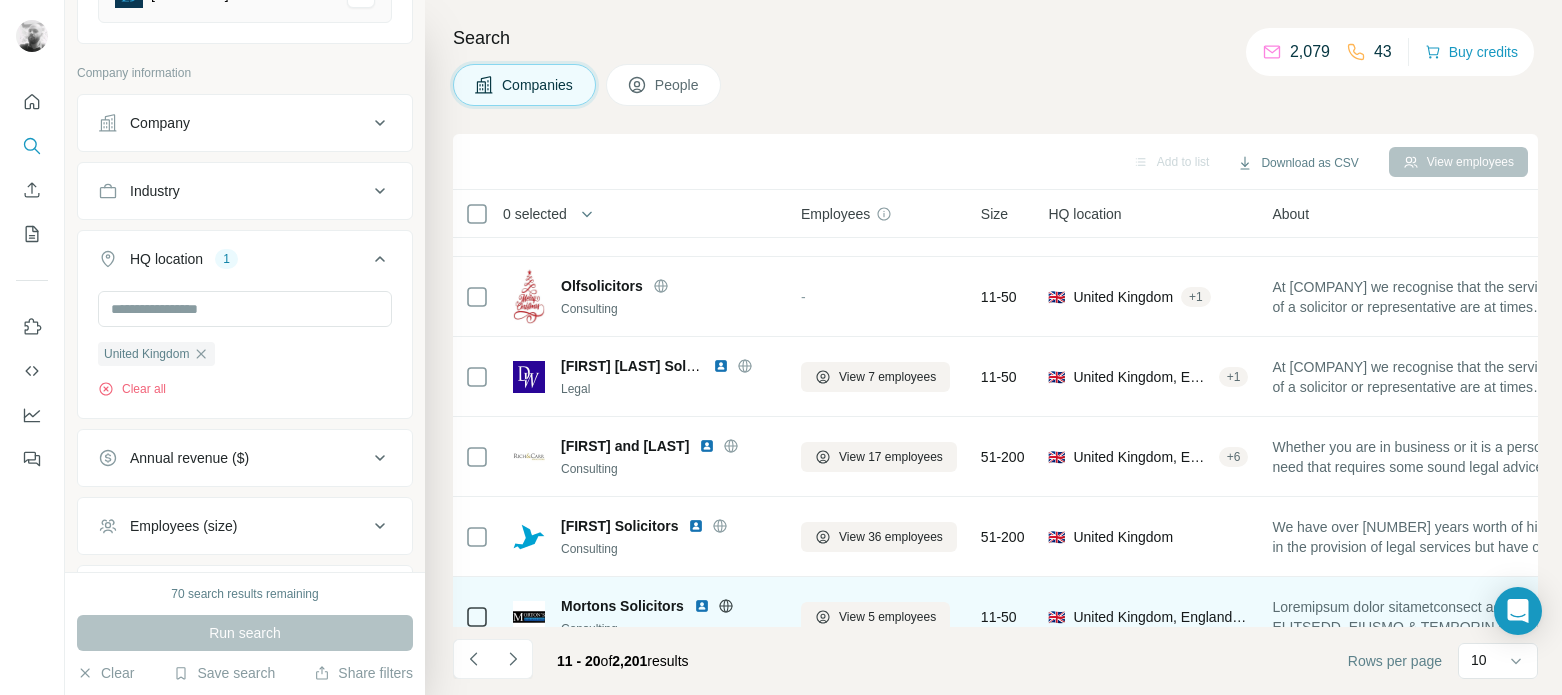 scroll, scrollTop: 400, scrollLeft: 0, axis: vertical 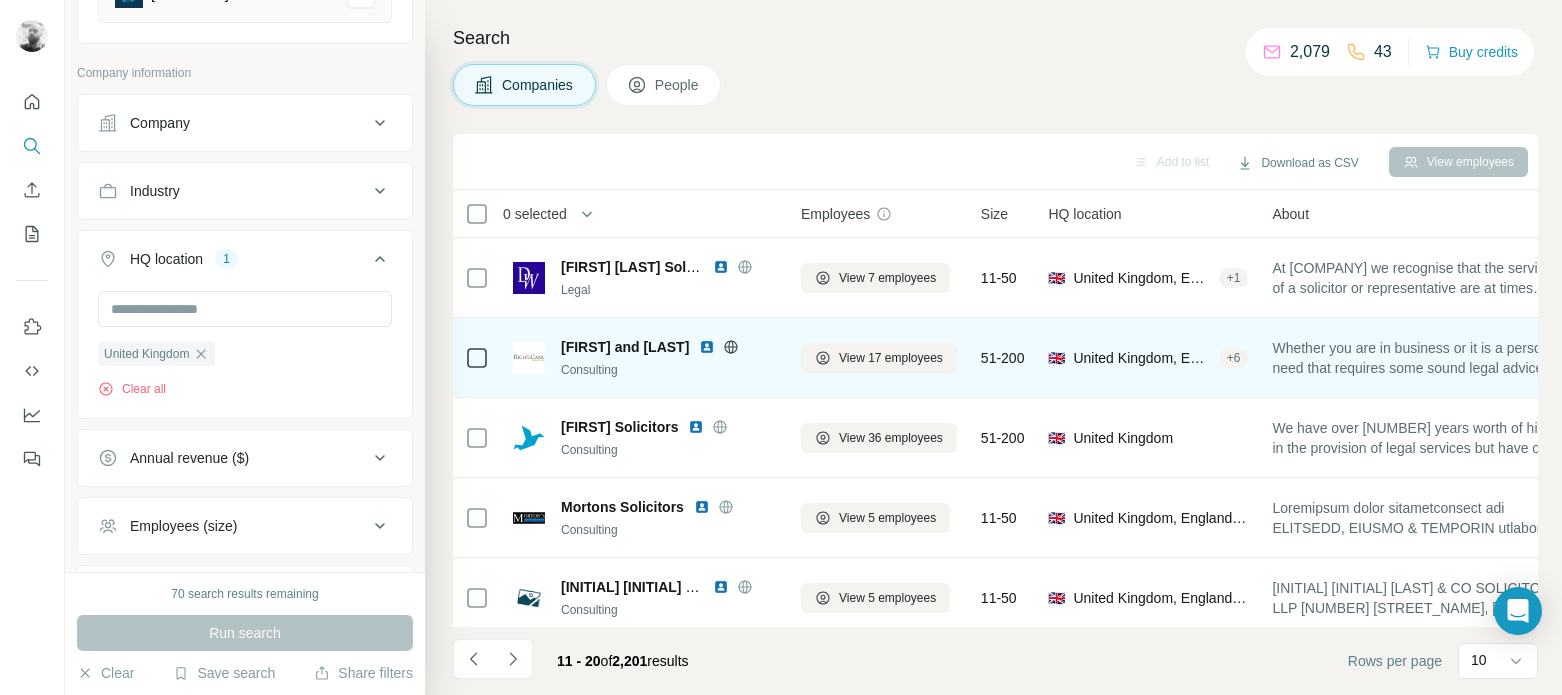 click at bounding box center (707, 347) 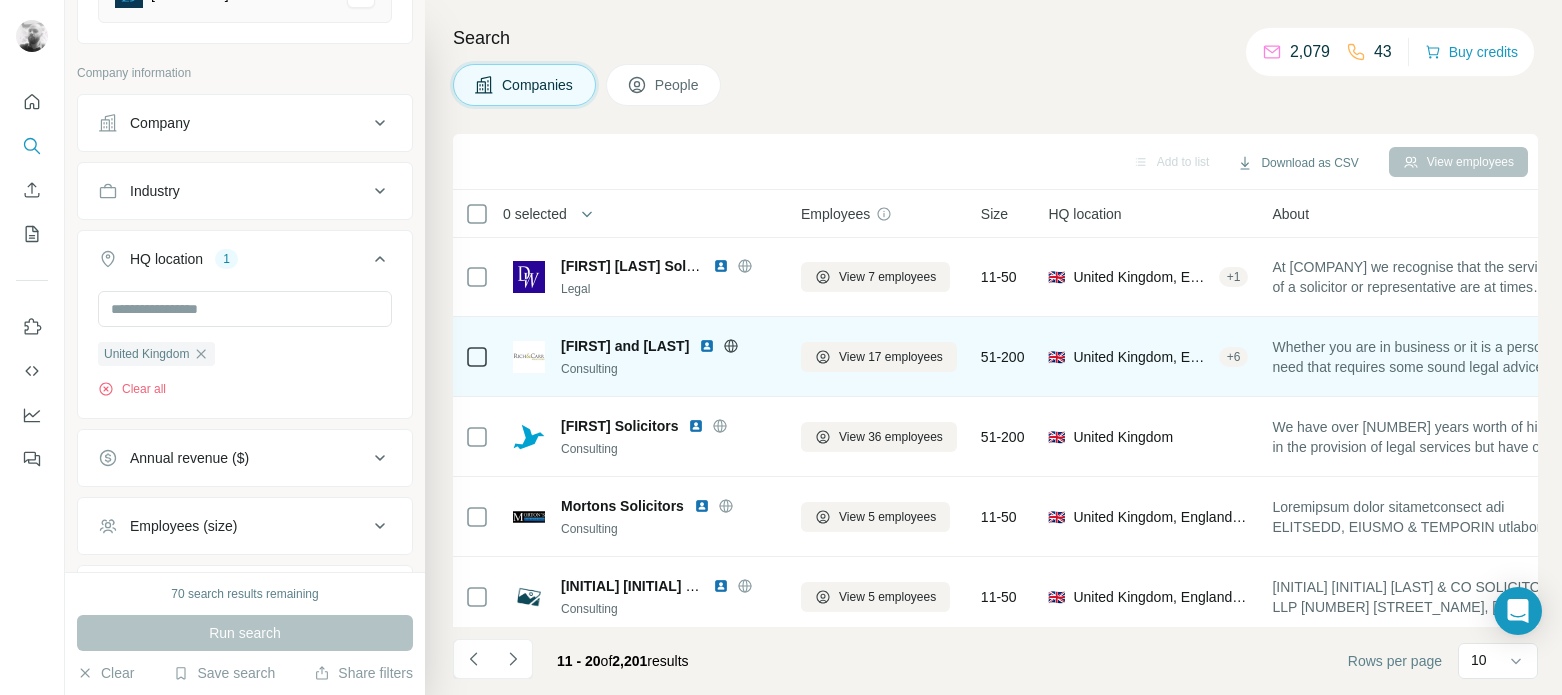 scroll, scrollTop: 420, scrollLeft: 0, axis: vertical 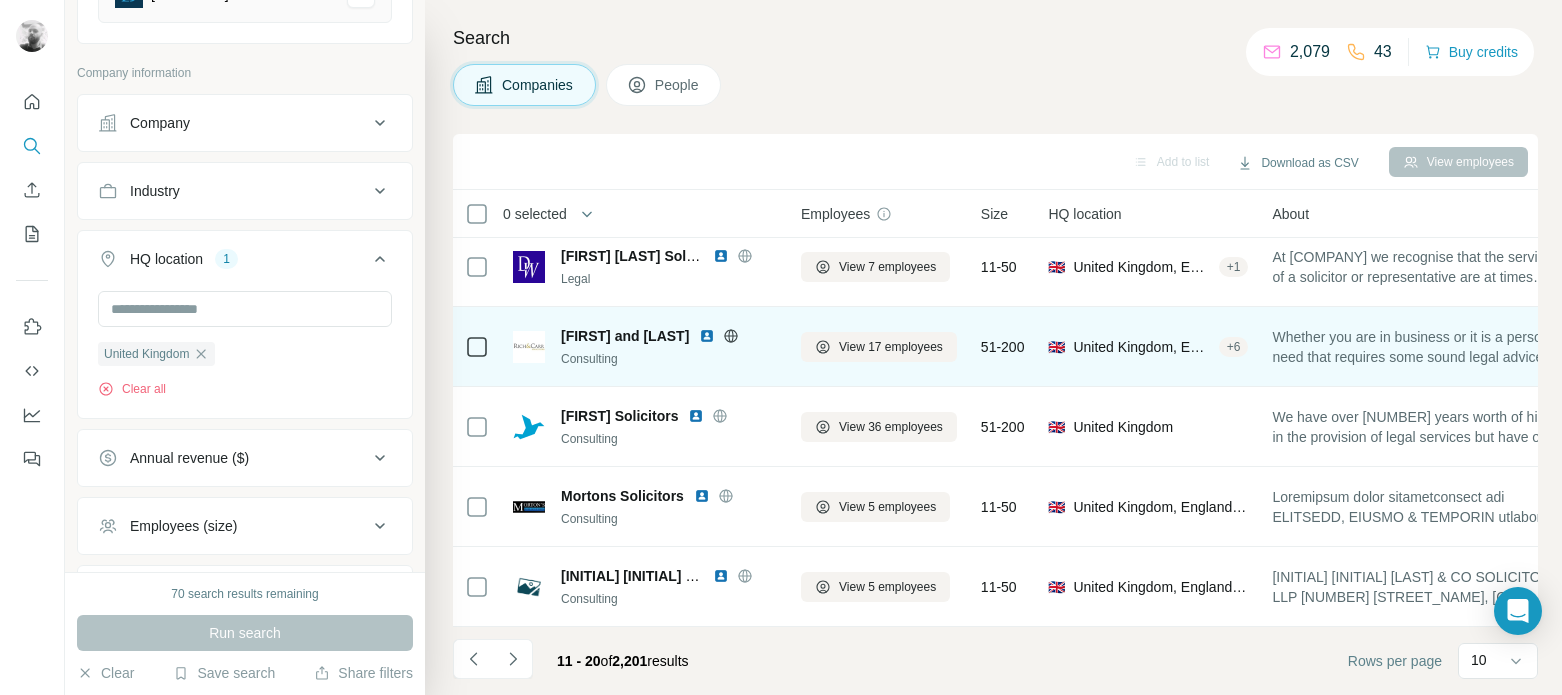click at bounding box center (707, 336) 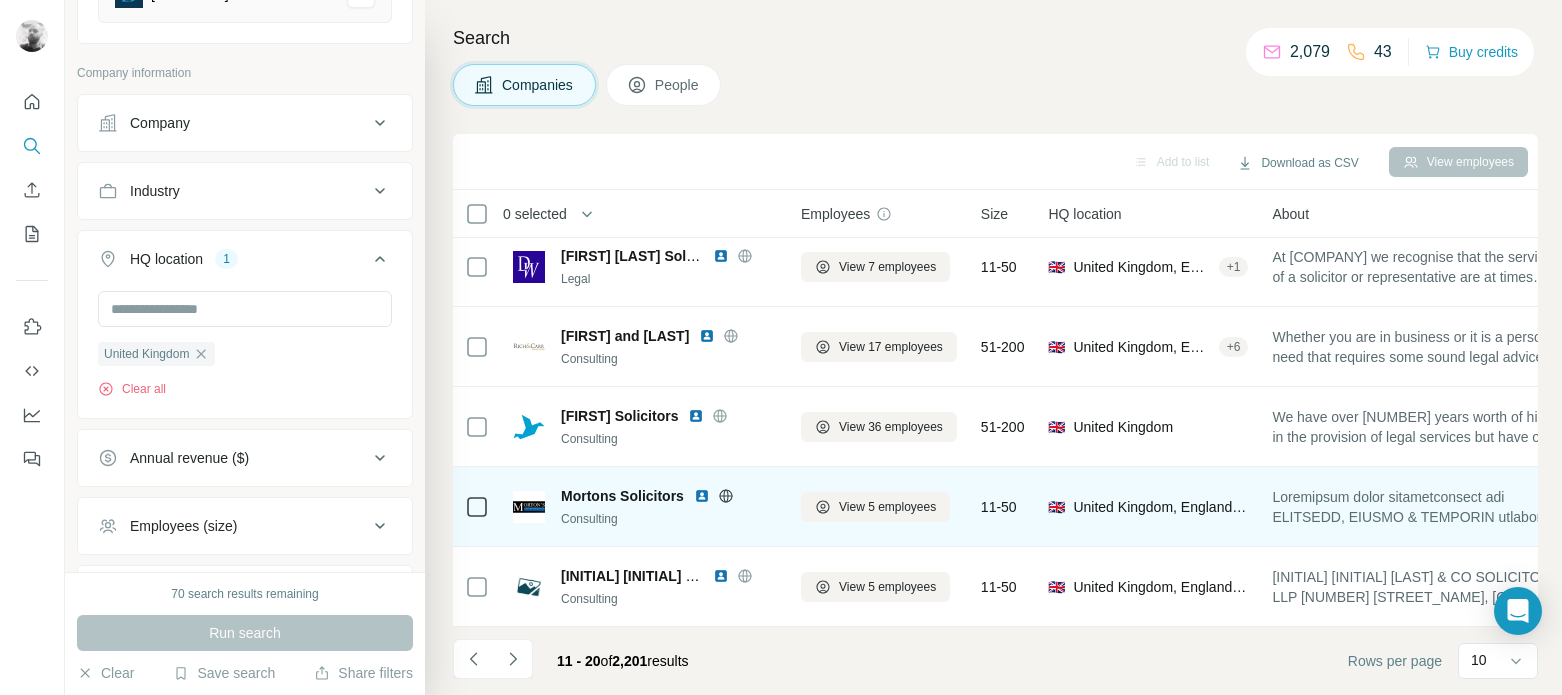 click at bounding box center [702, 496] 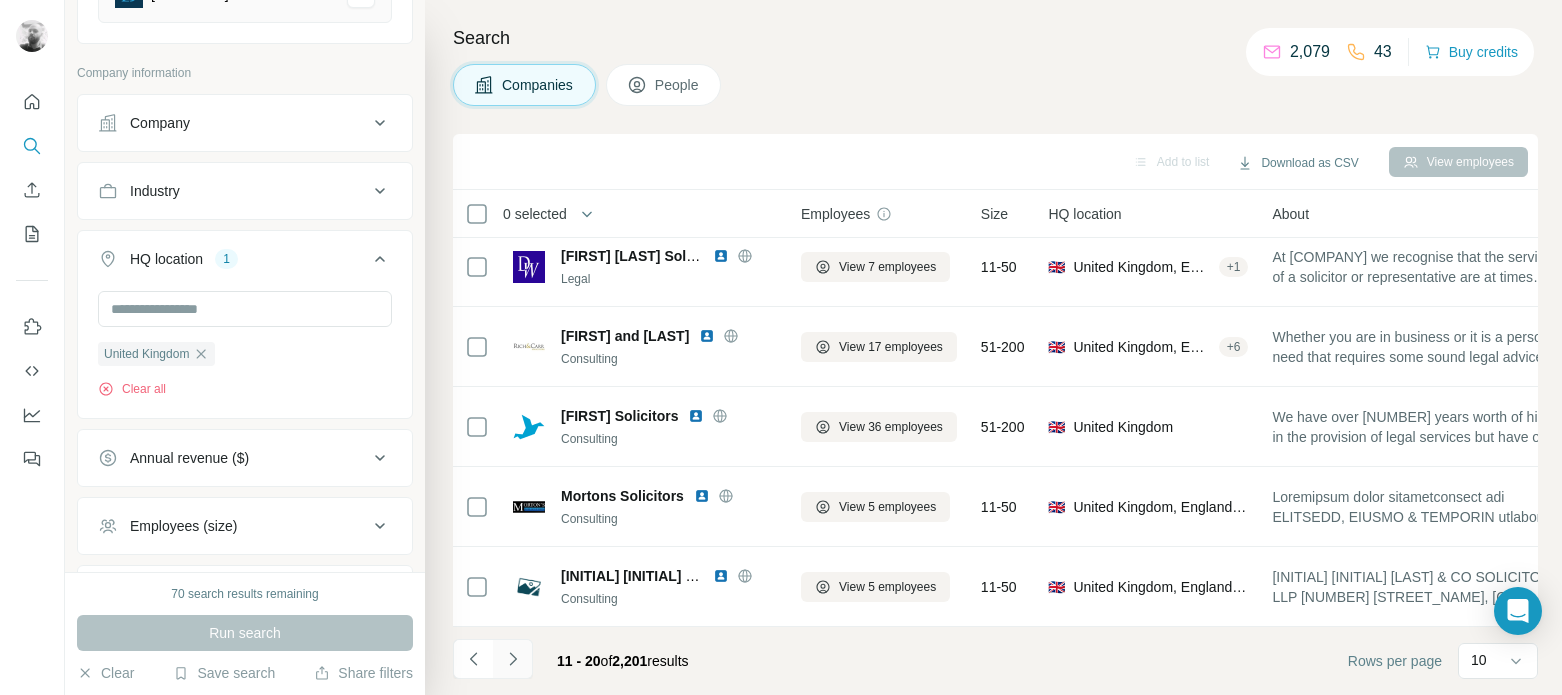 click at bounding box center [513, 659] 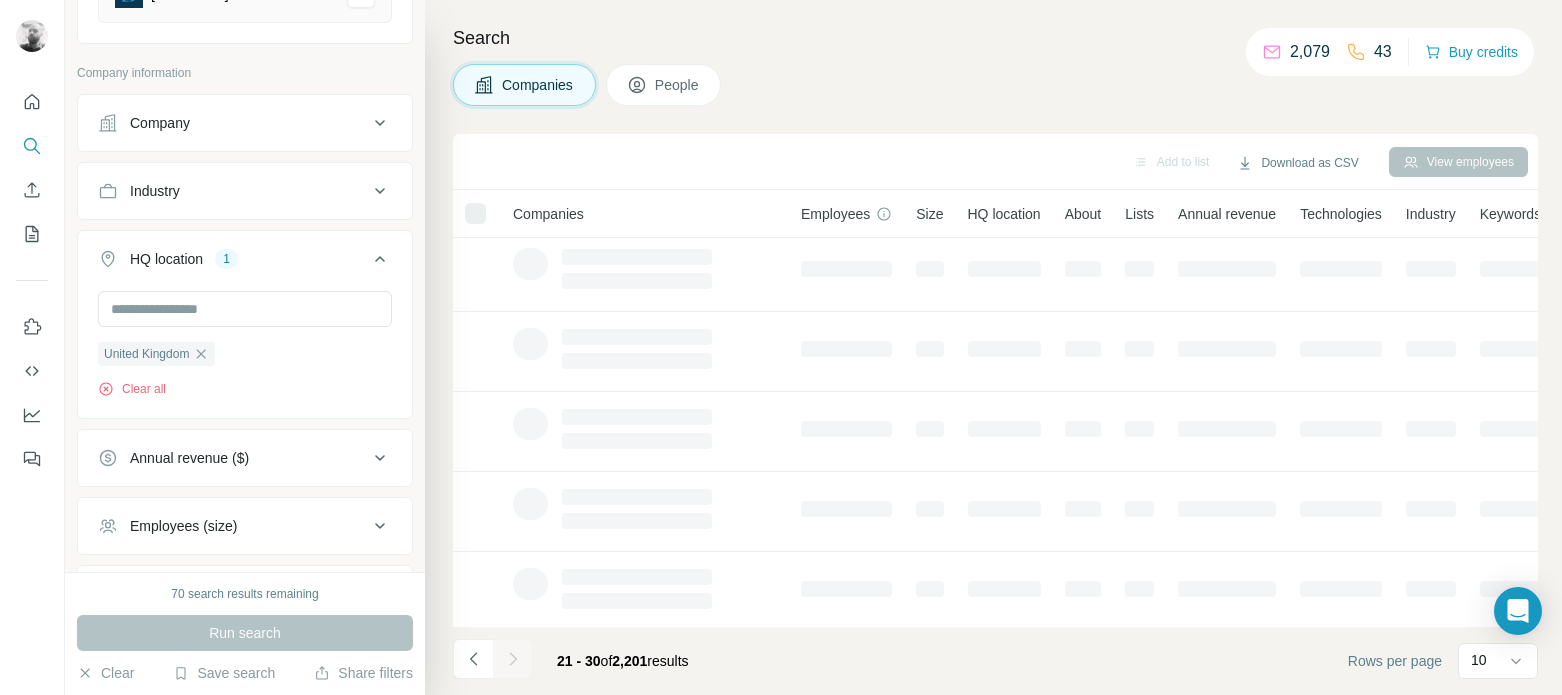 scroll, scrollTop: 0, scrollLeft: 0, axis: both 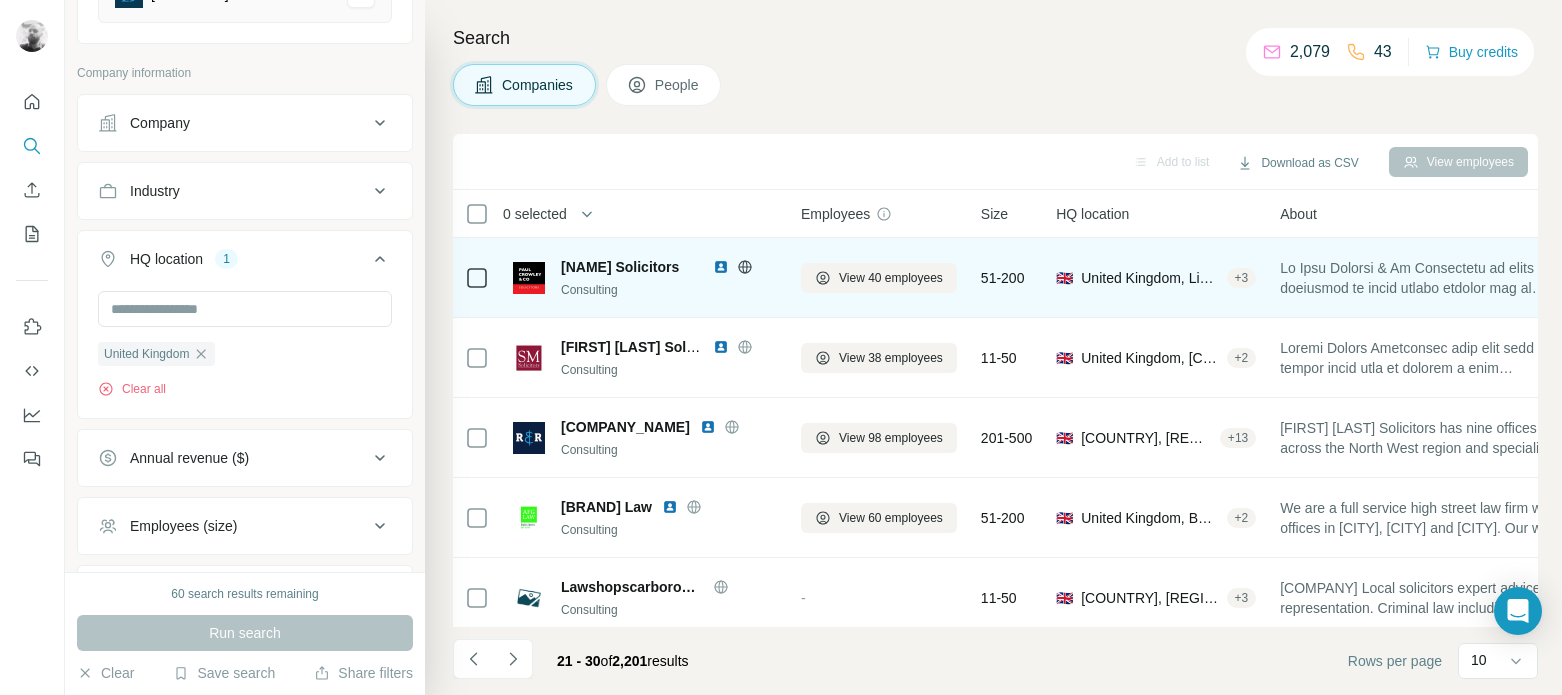 click at bounding box center [721, 267] 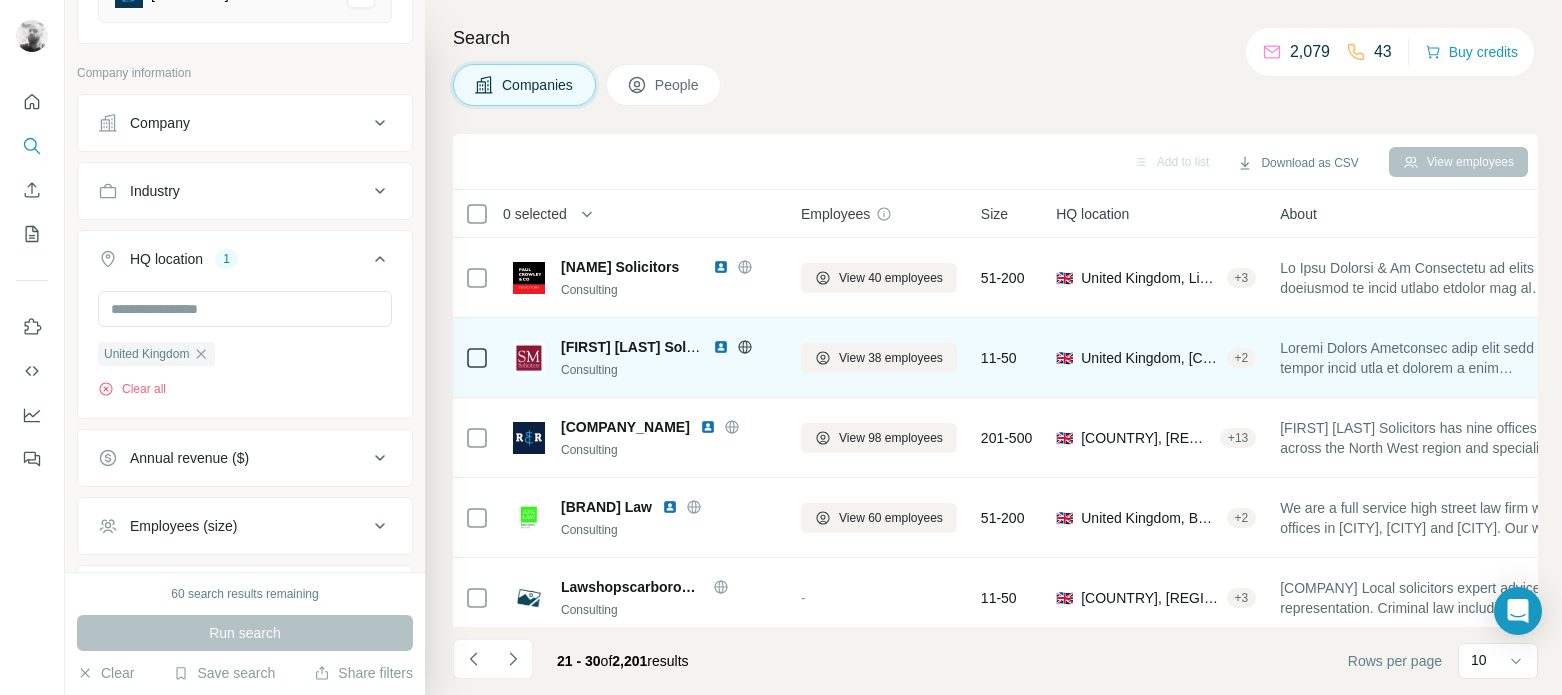 click at bounding box center (721, 347) 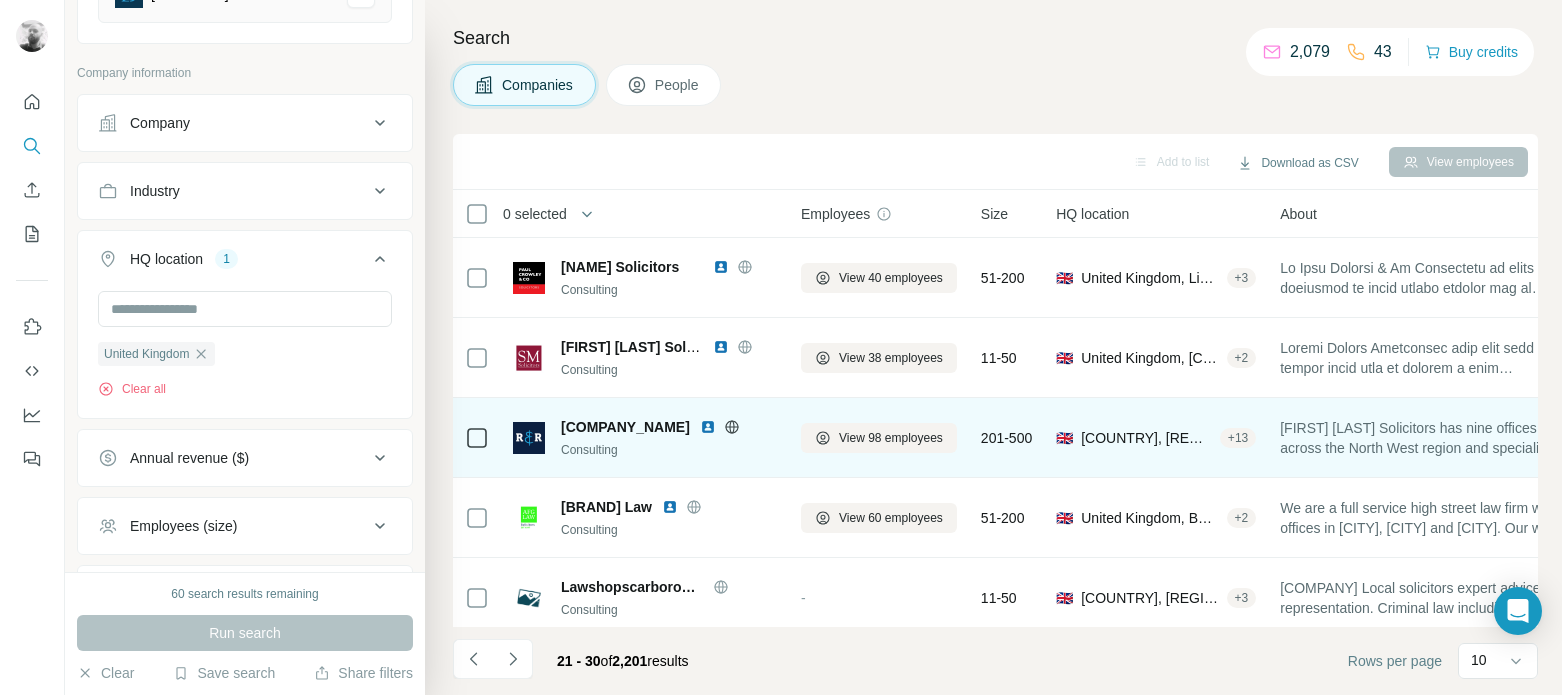 scroll, scrollTop: 100, scrollLeft: 0, axis: vertical 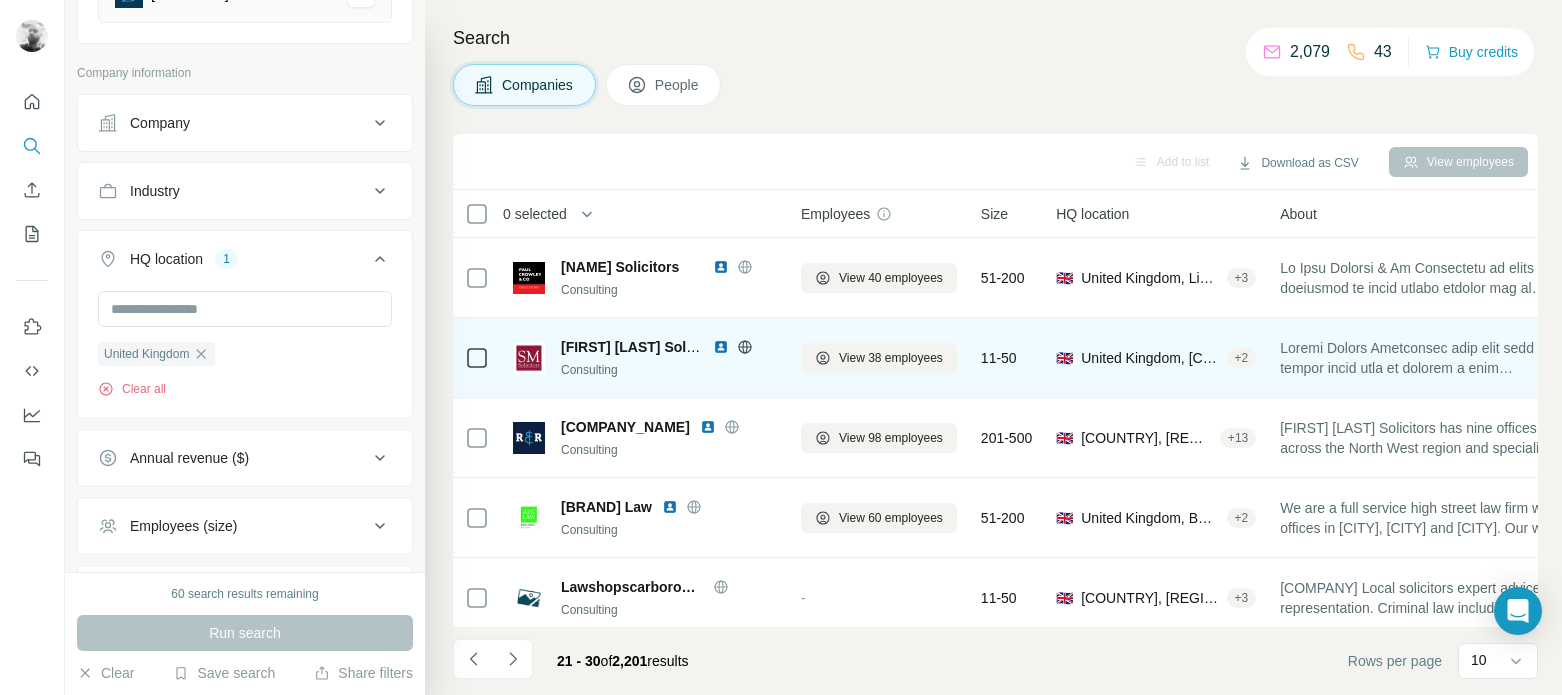 click at bounding box center [721, 347] 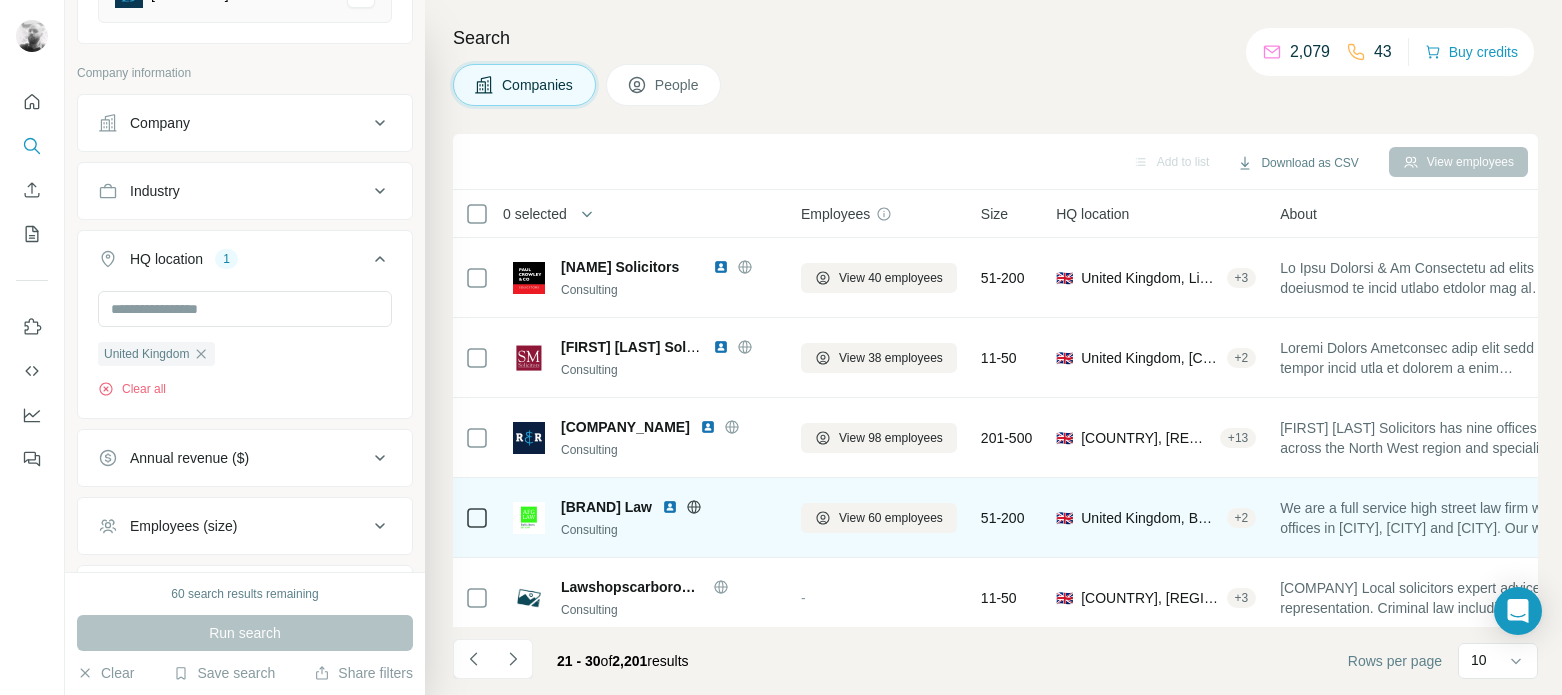 click at bounding box center [670, 507] 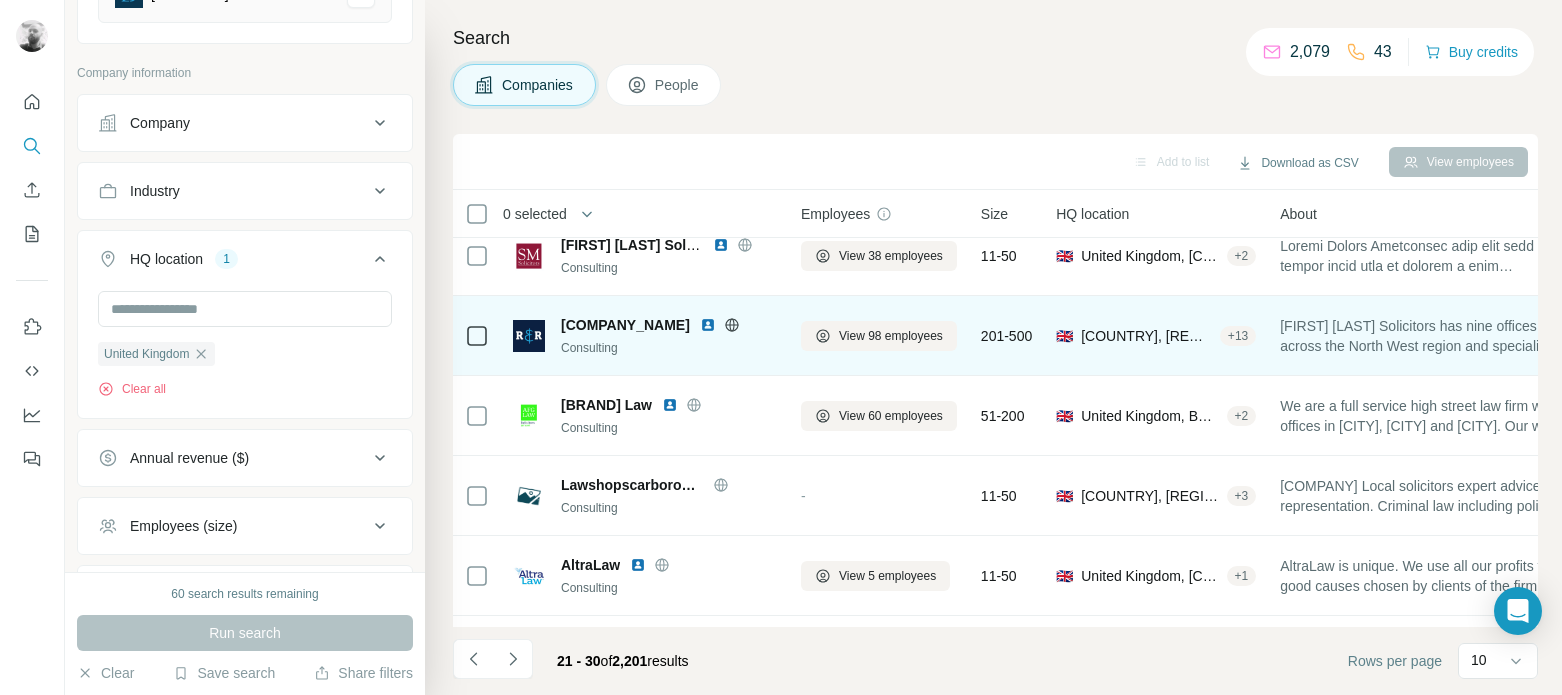 scroll, scrollTop: 200, scrollLeft: 0, axis: vertical 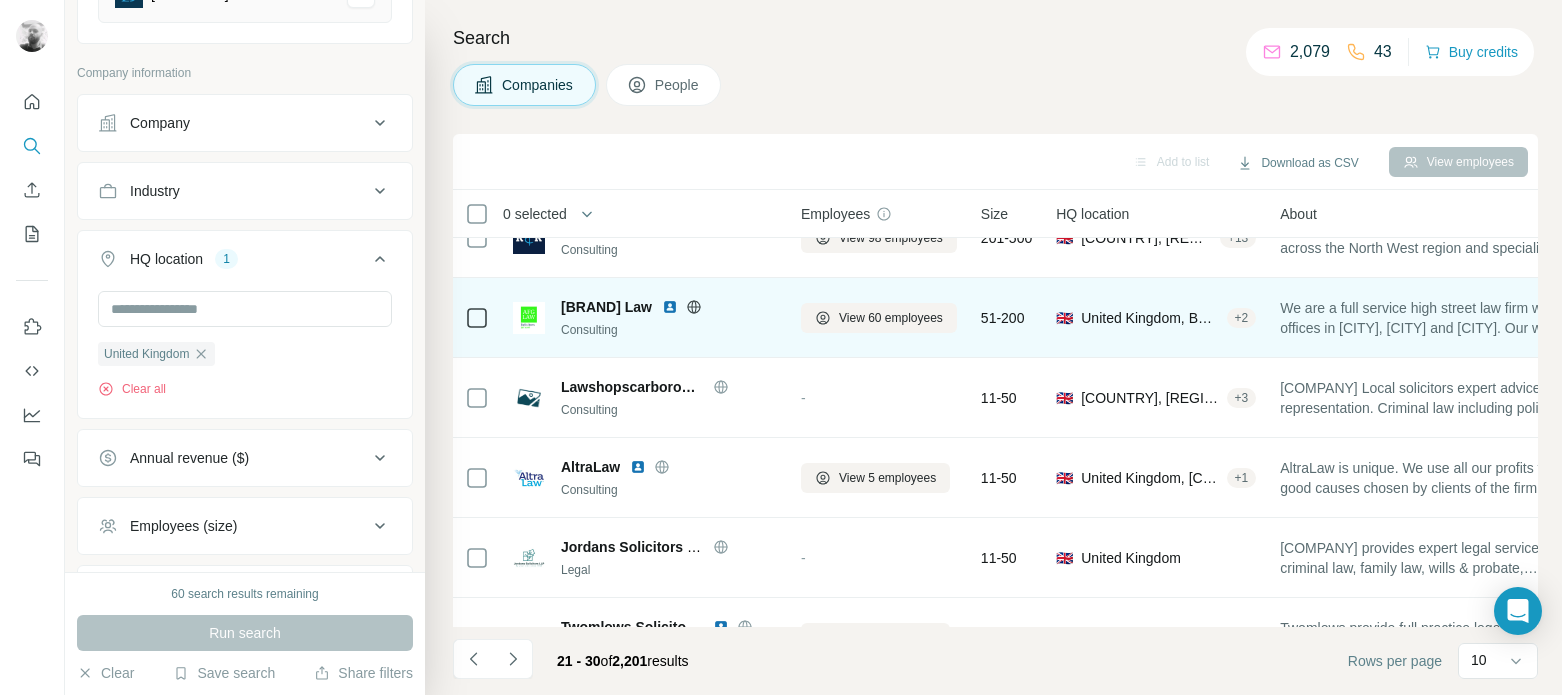 click at bounding box center [670, 307] 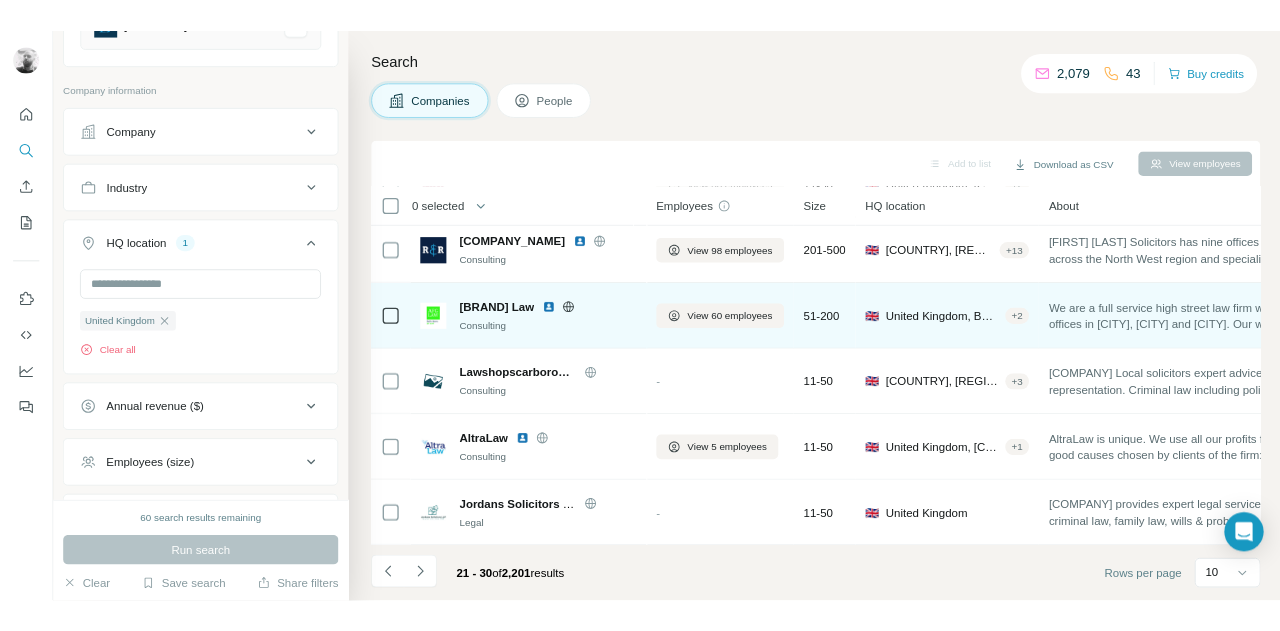scroll, scrollTop: 200, scrollLeft: 0, axis: vertical 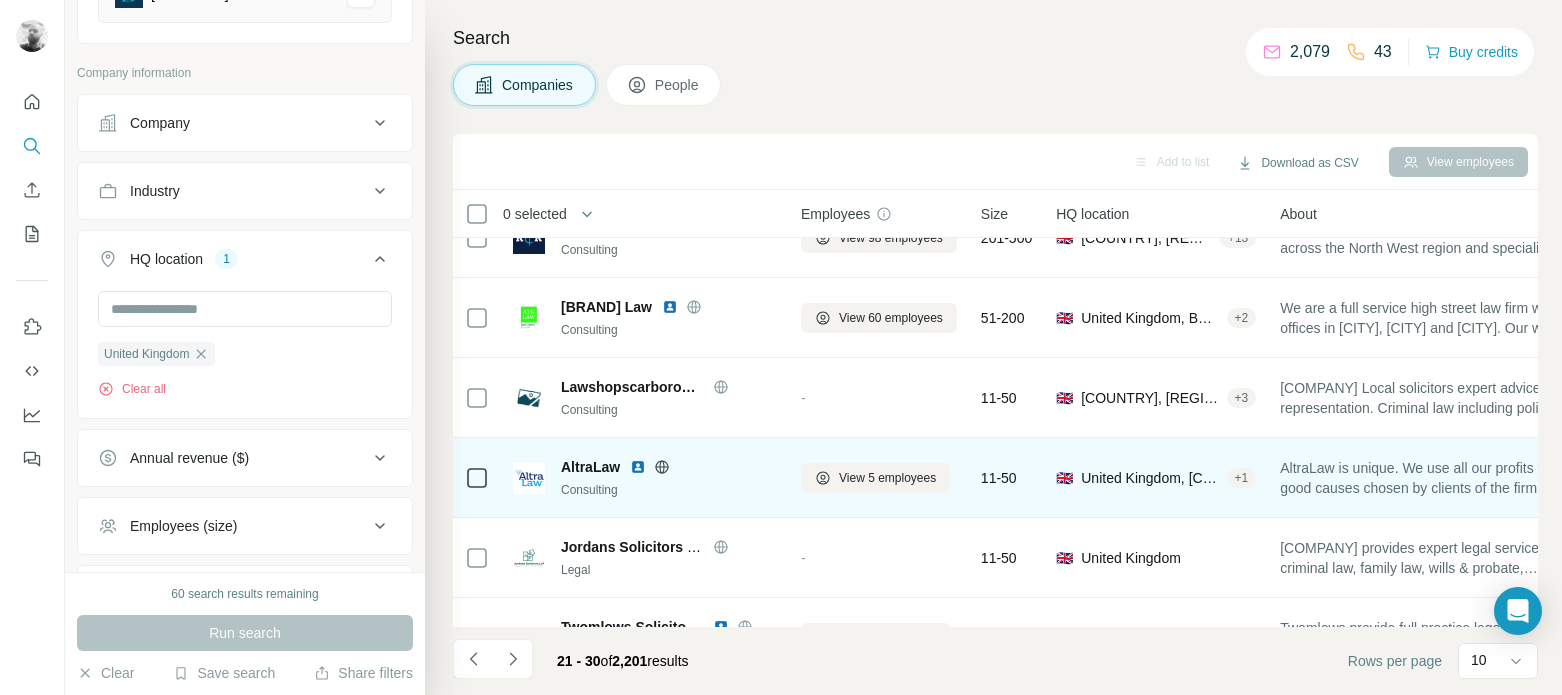 click at bounding box center (638, 467) 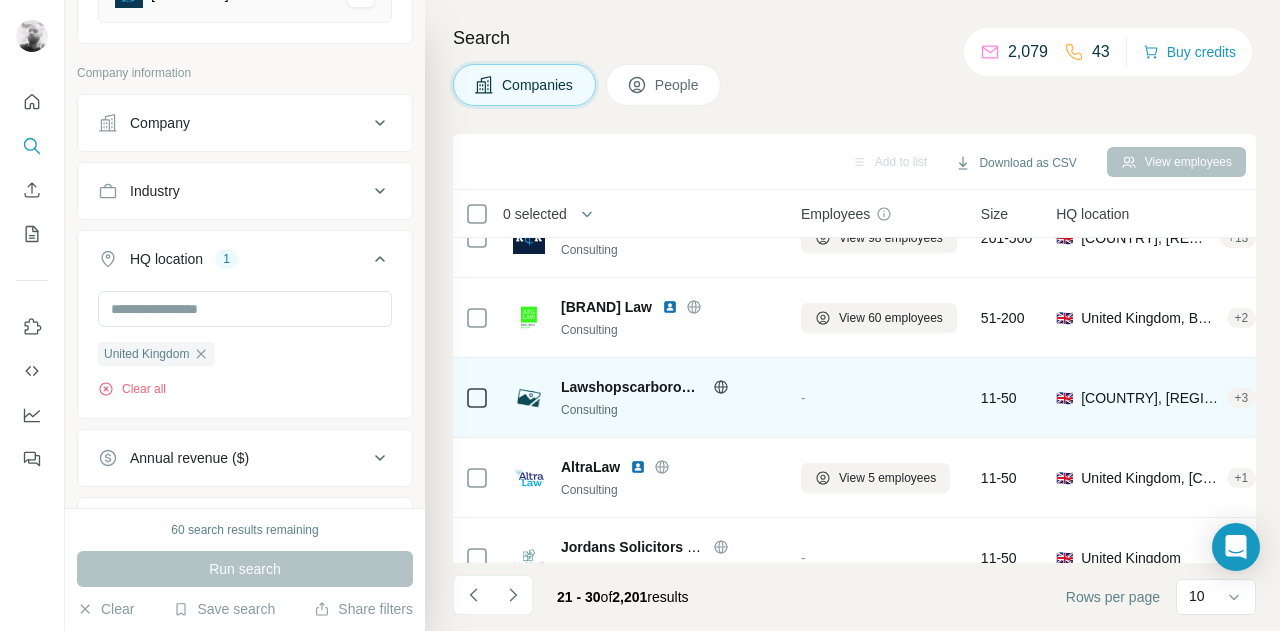 scroll, scrollTop: 400, scrollLeft: 0, axis: vertical 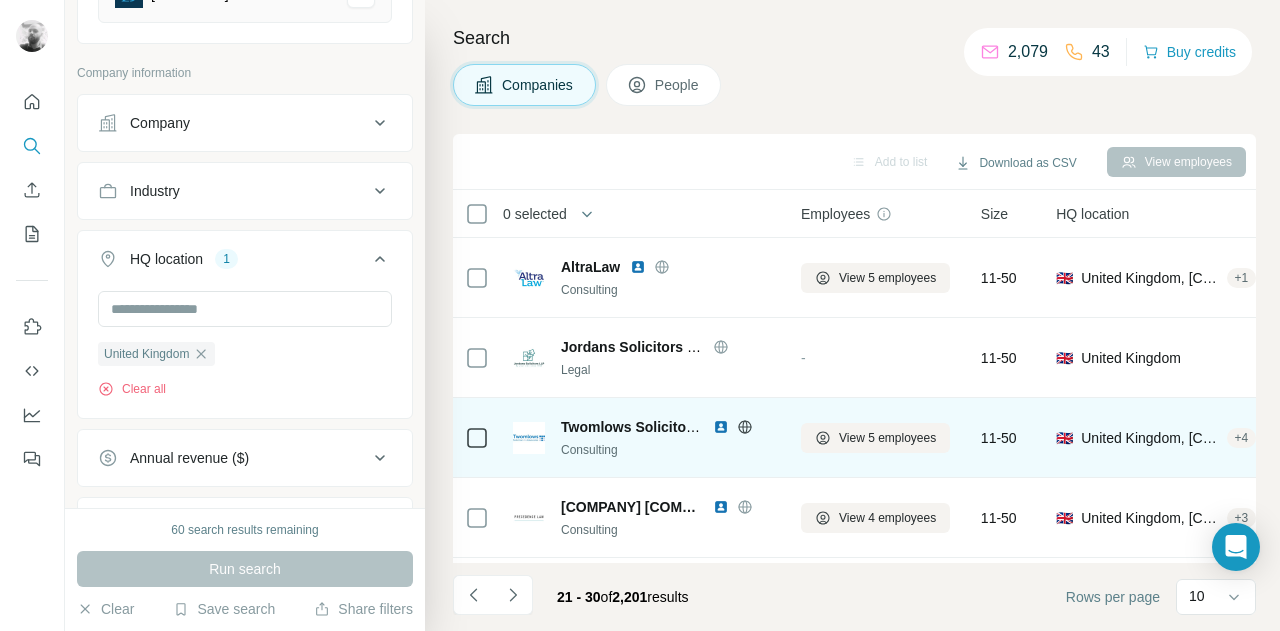 click at bounding box center [721, 427] 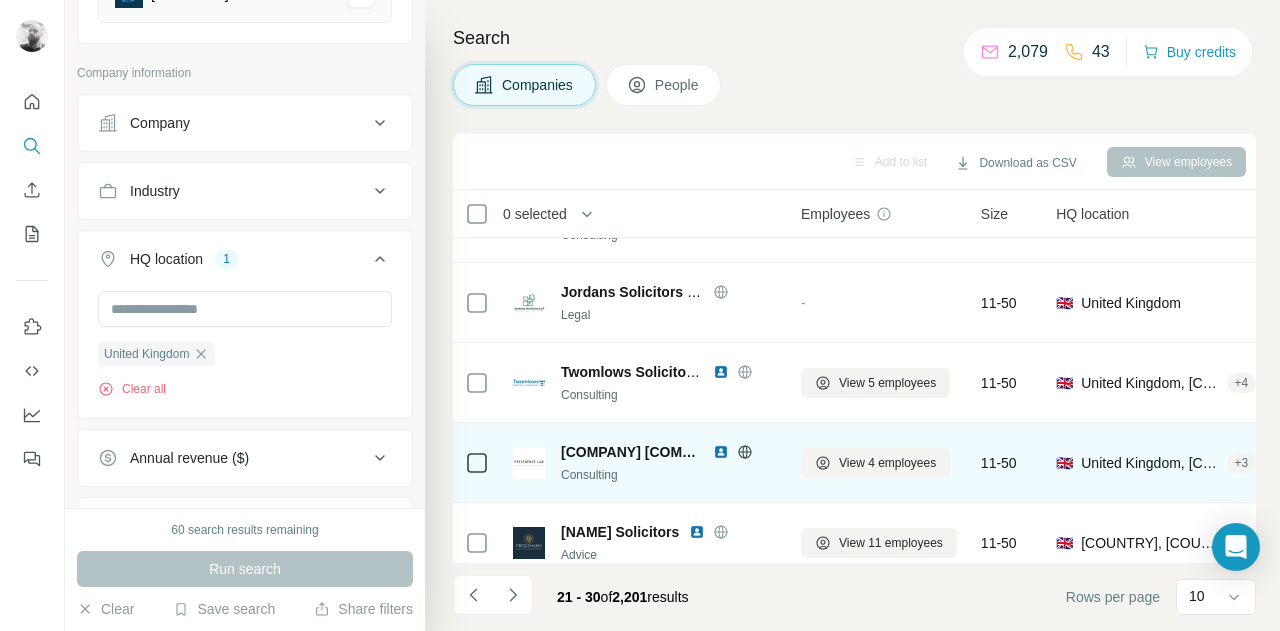 scroll, scrollTop: 484, scrollLeft: 0, axis: vertical 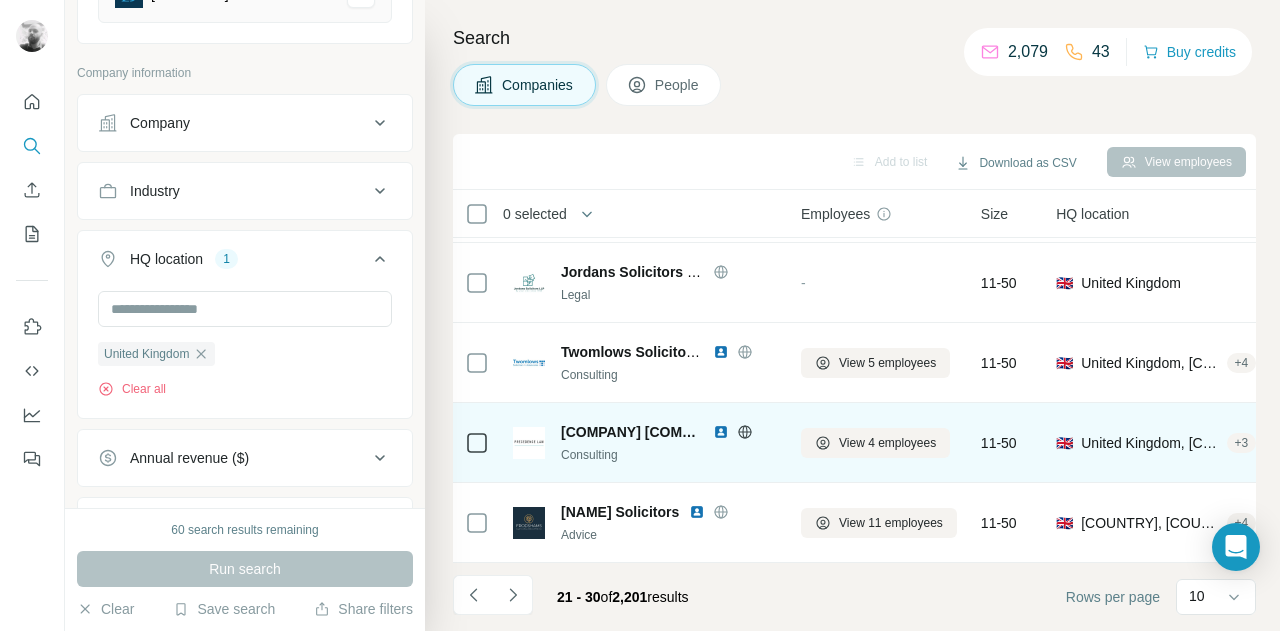 click at bounding box center (721, 432) 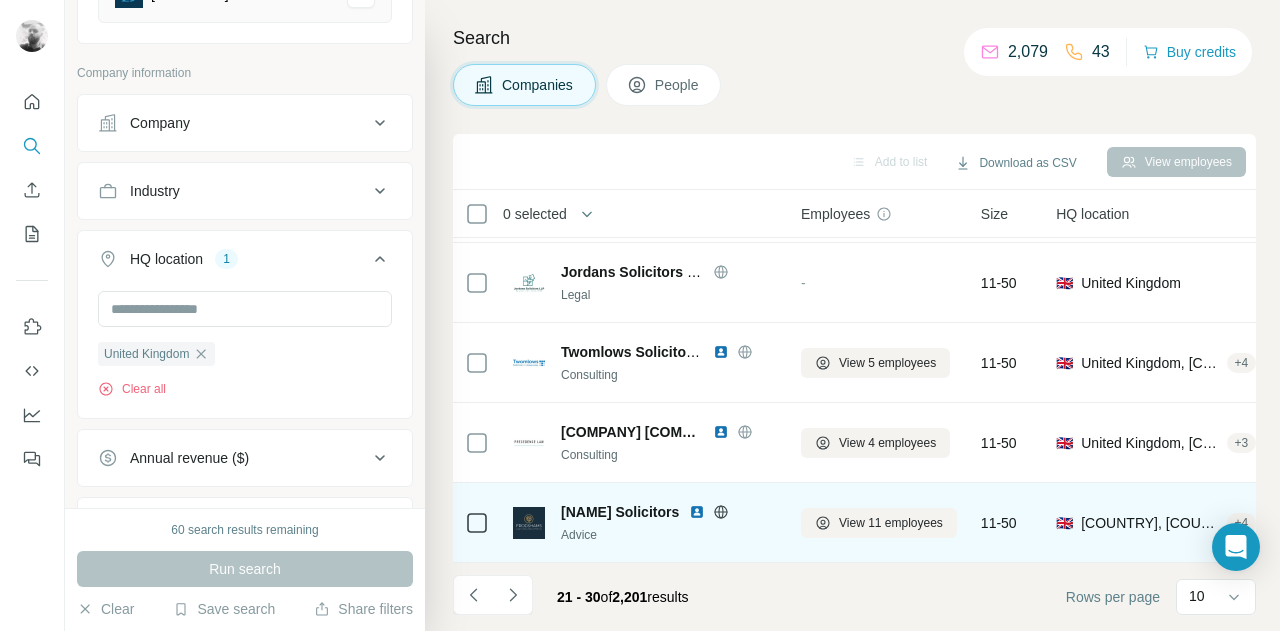 click at bounding box center [697, 512] 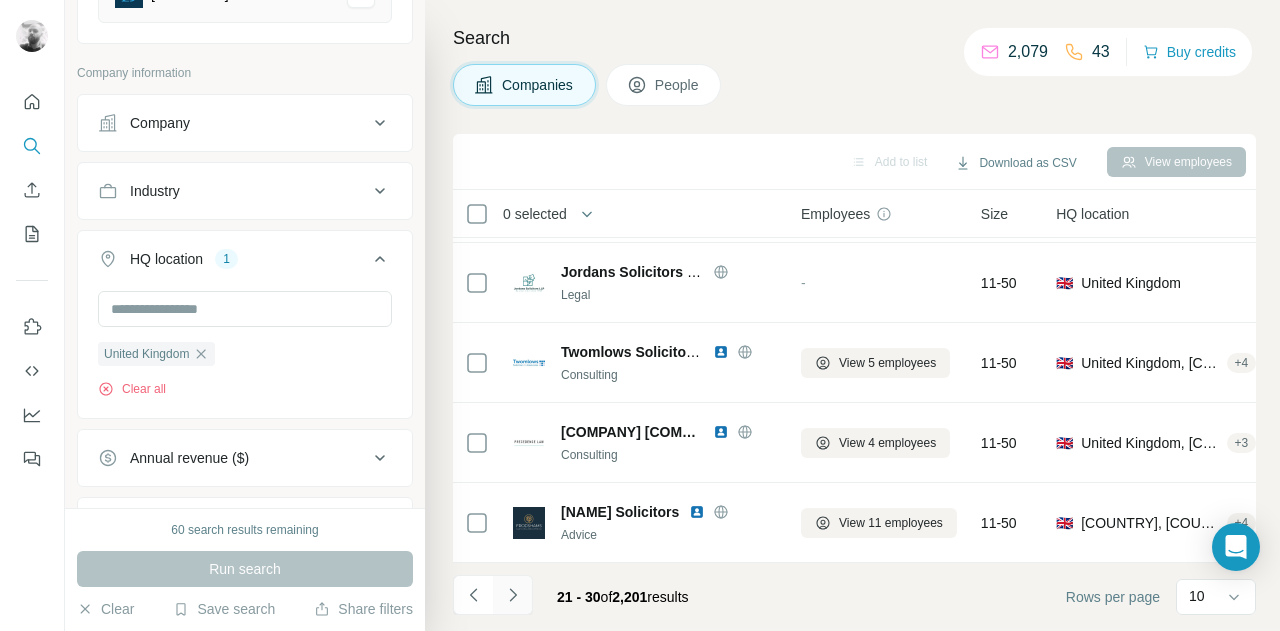 click 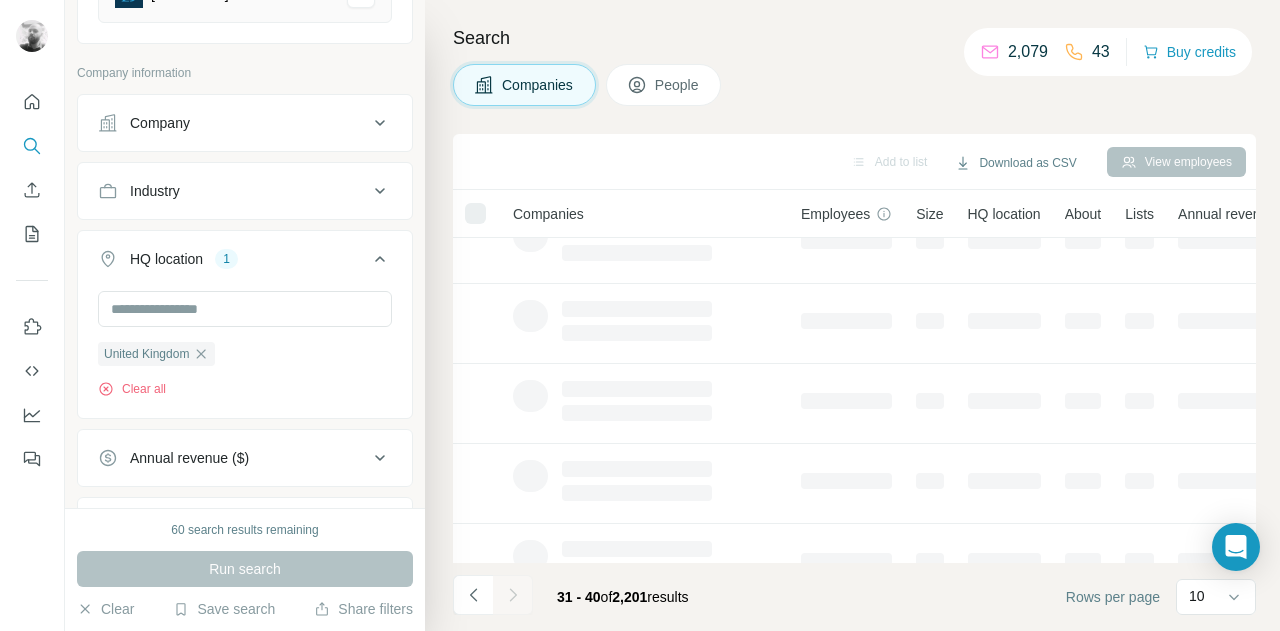 scroll, scrollTop: 0, scrollLeft: 0, axis: both 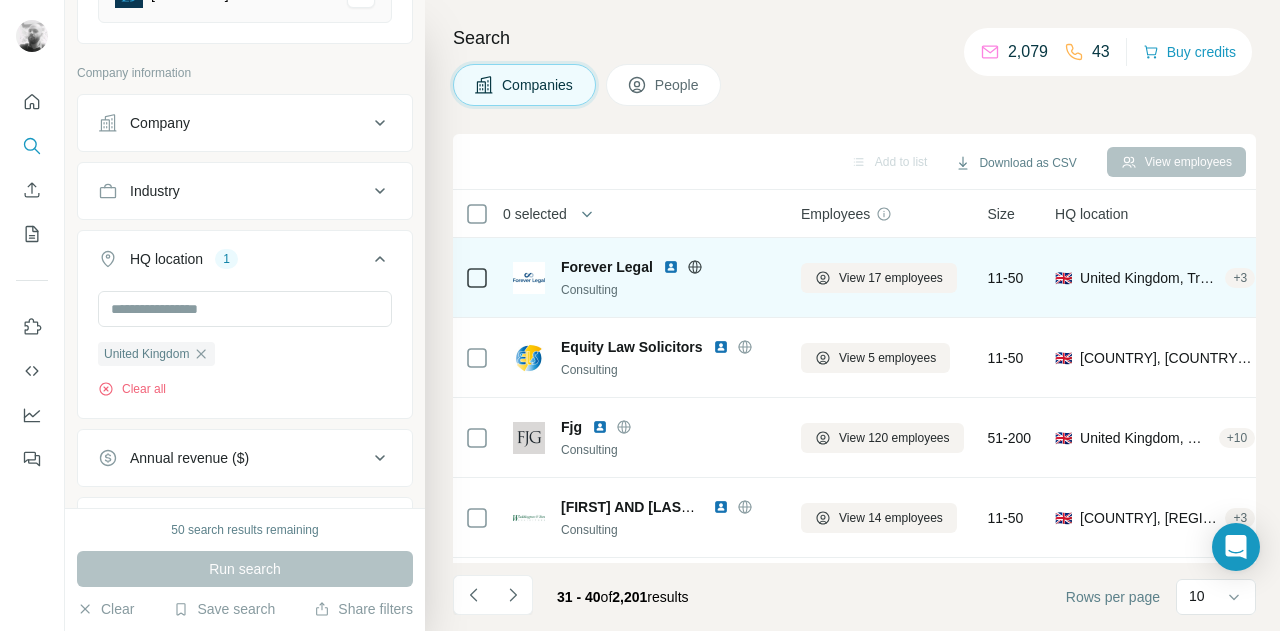click at bounding box center [671, 267] 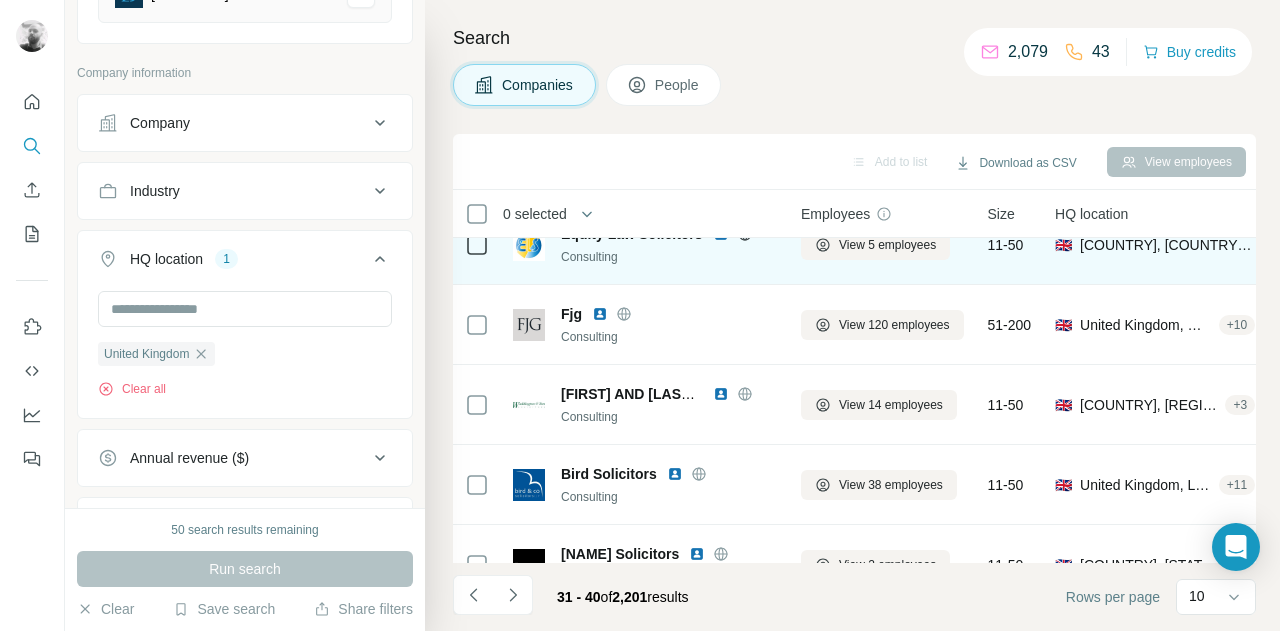 scroll, scrollTop: 0, scrollLeft: 0, axis: both 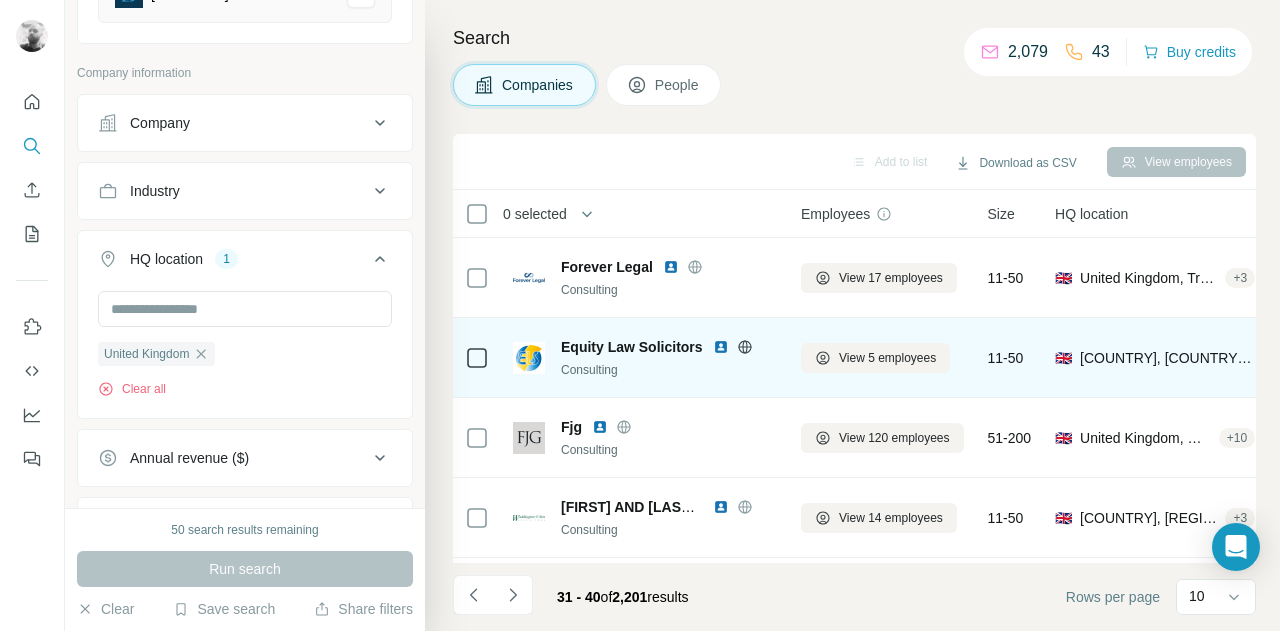 click at bounding box center (721, 347) 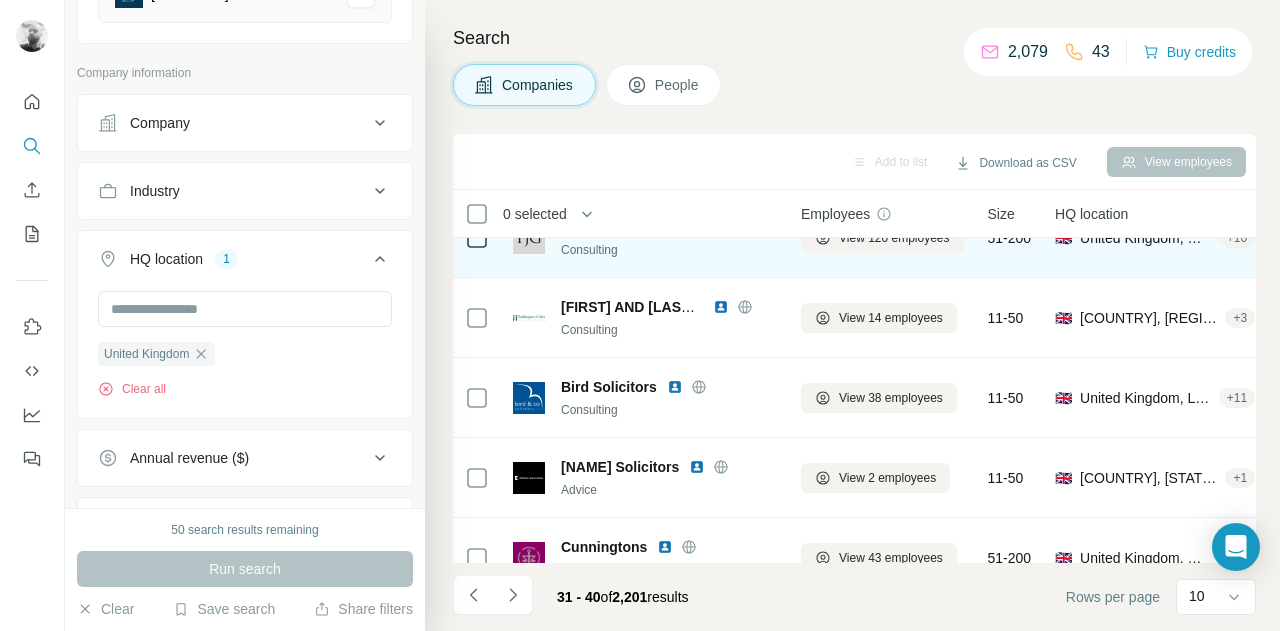 scroll, scrollTop: 100, scrollLeft: 0, axis: vertical 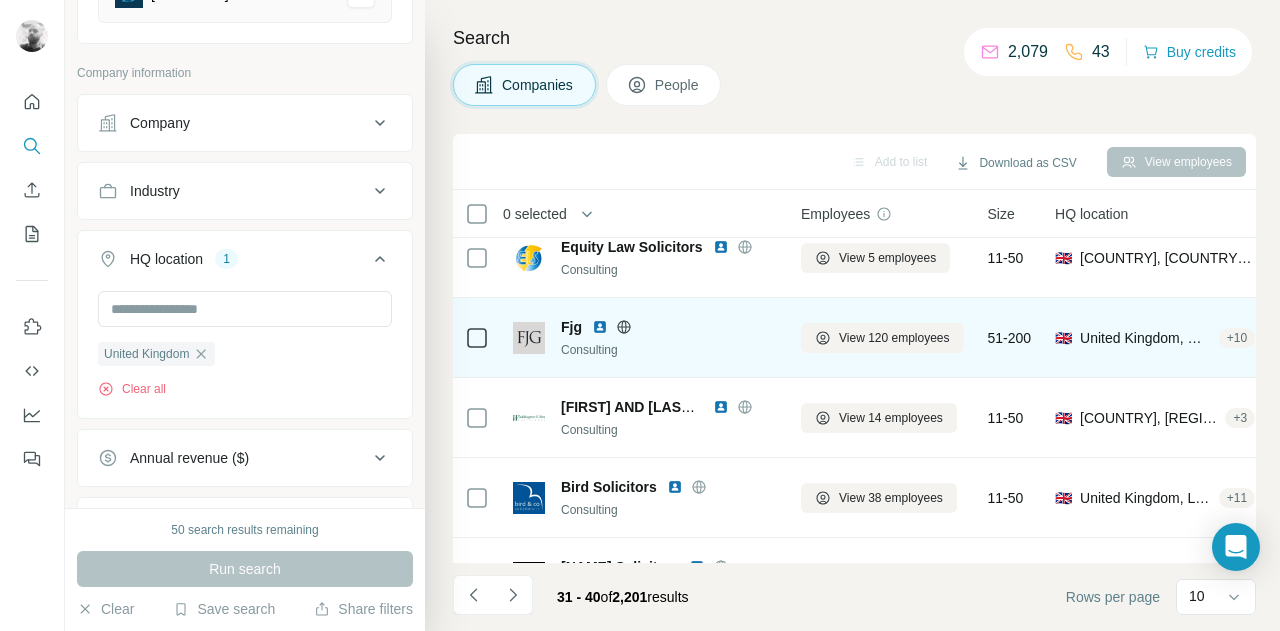 click at bounding box center (600, 327) 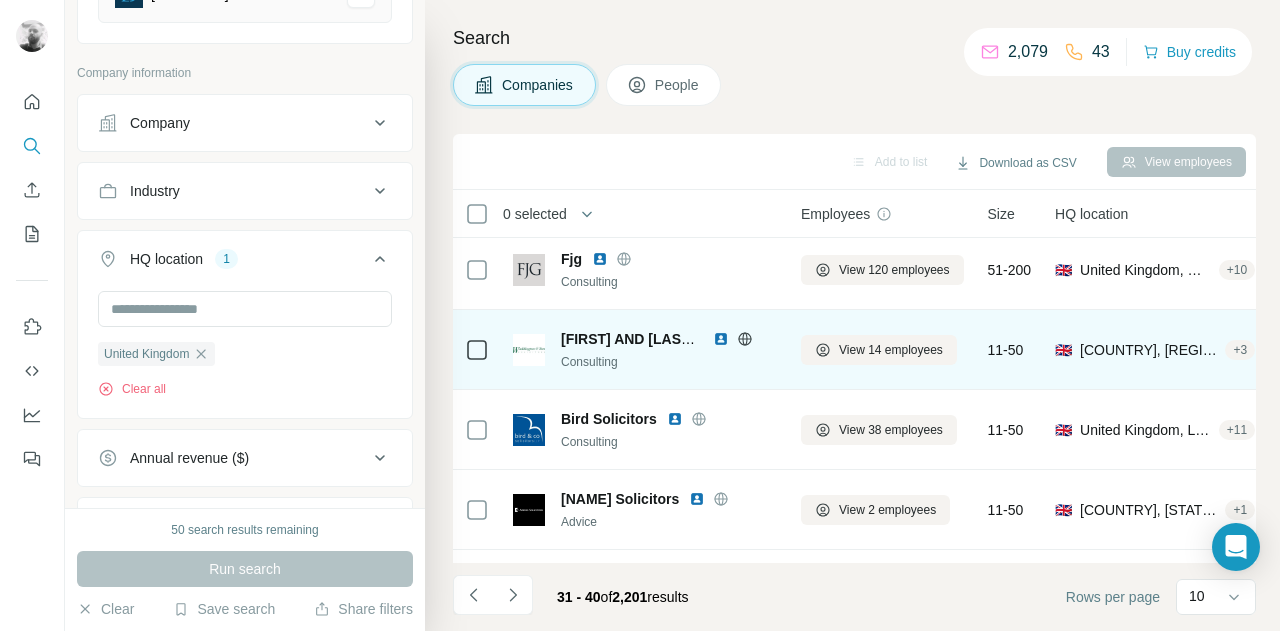 scroll, scrollTop: 200, scrollLeft: 0, axis: vertical 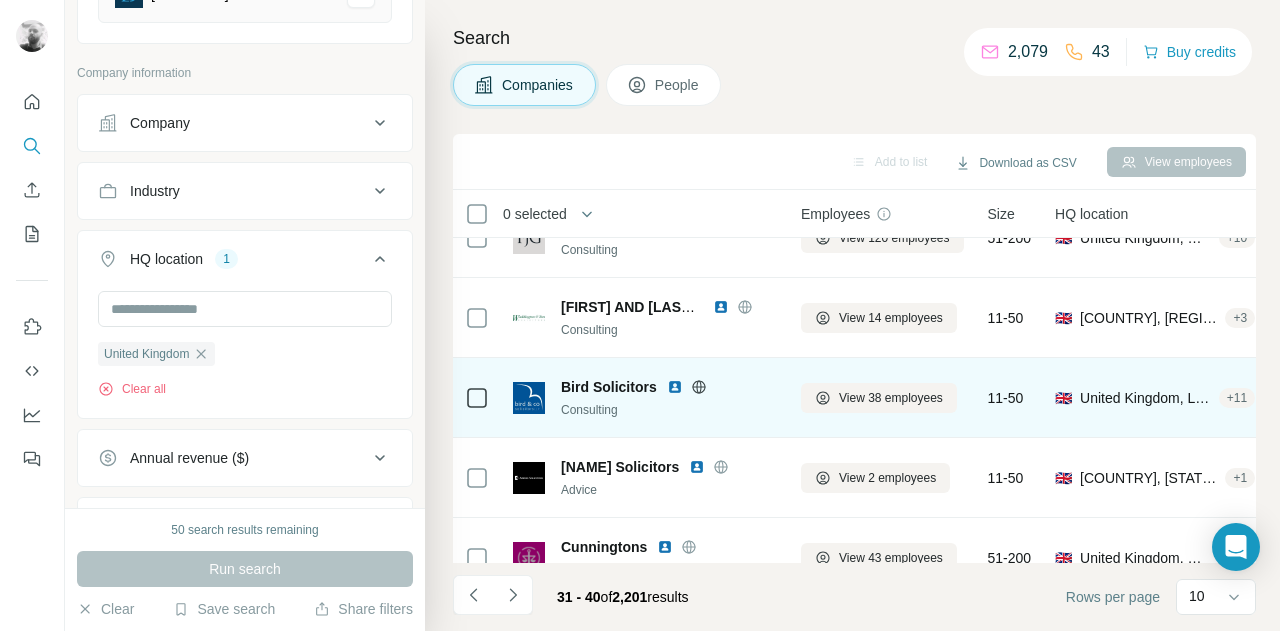 click at bounding box center (675, 387) 